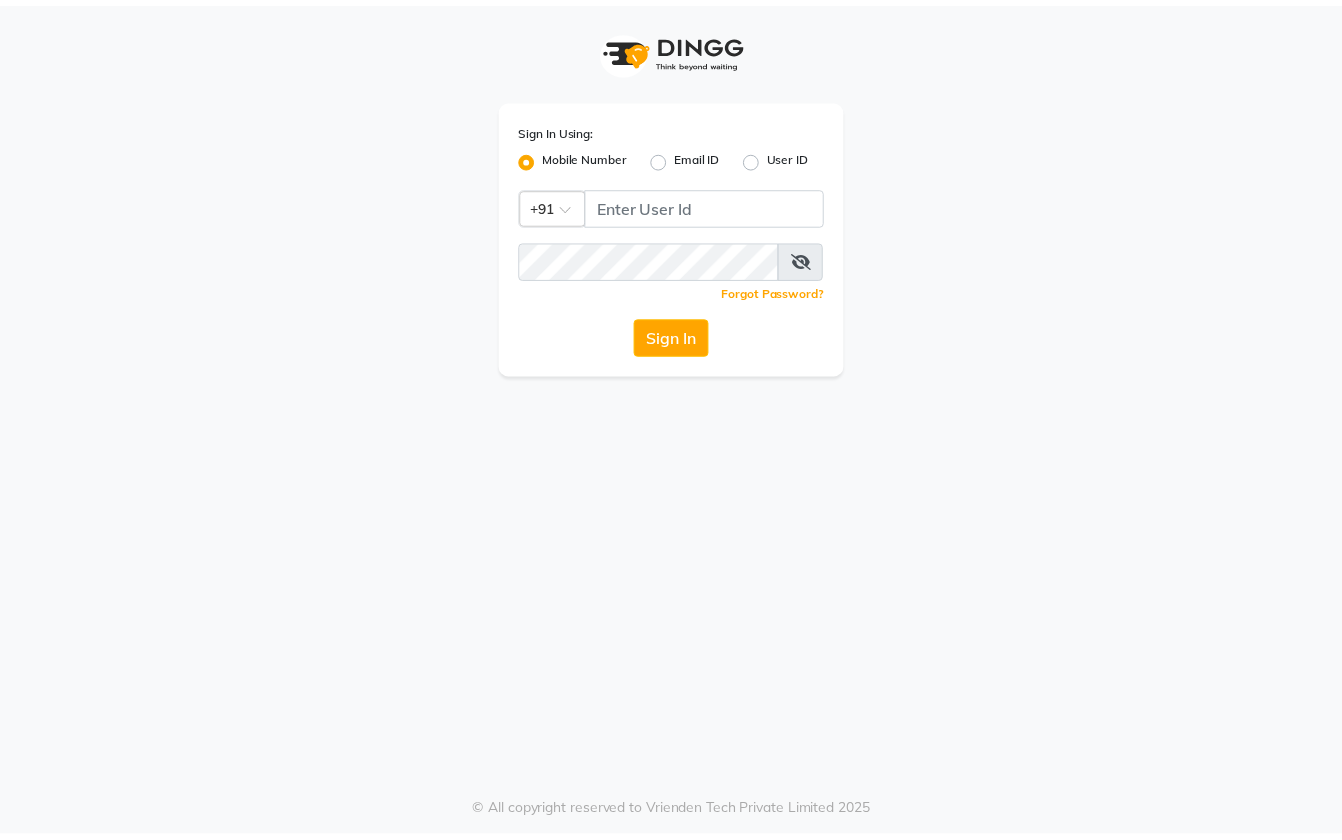 scroll, scrollTop: 0, scrollLeft: 0, axis: both 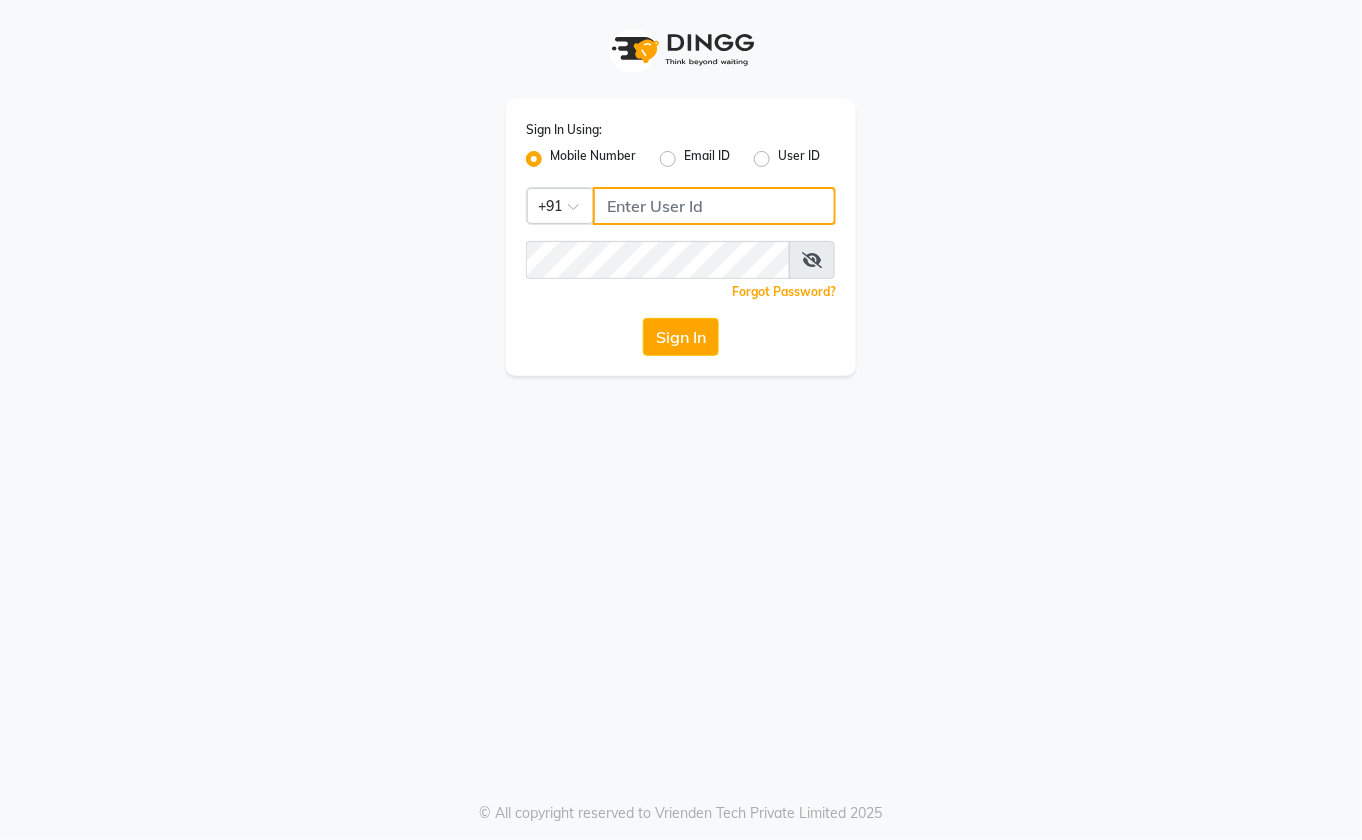 click 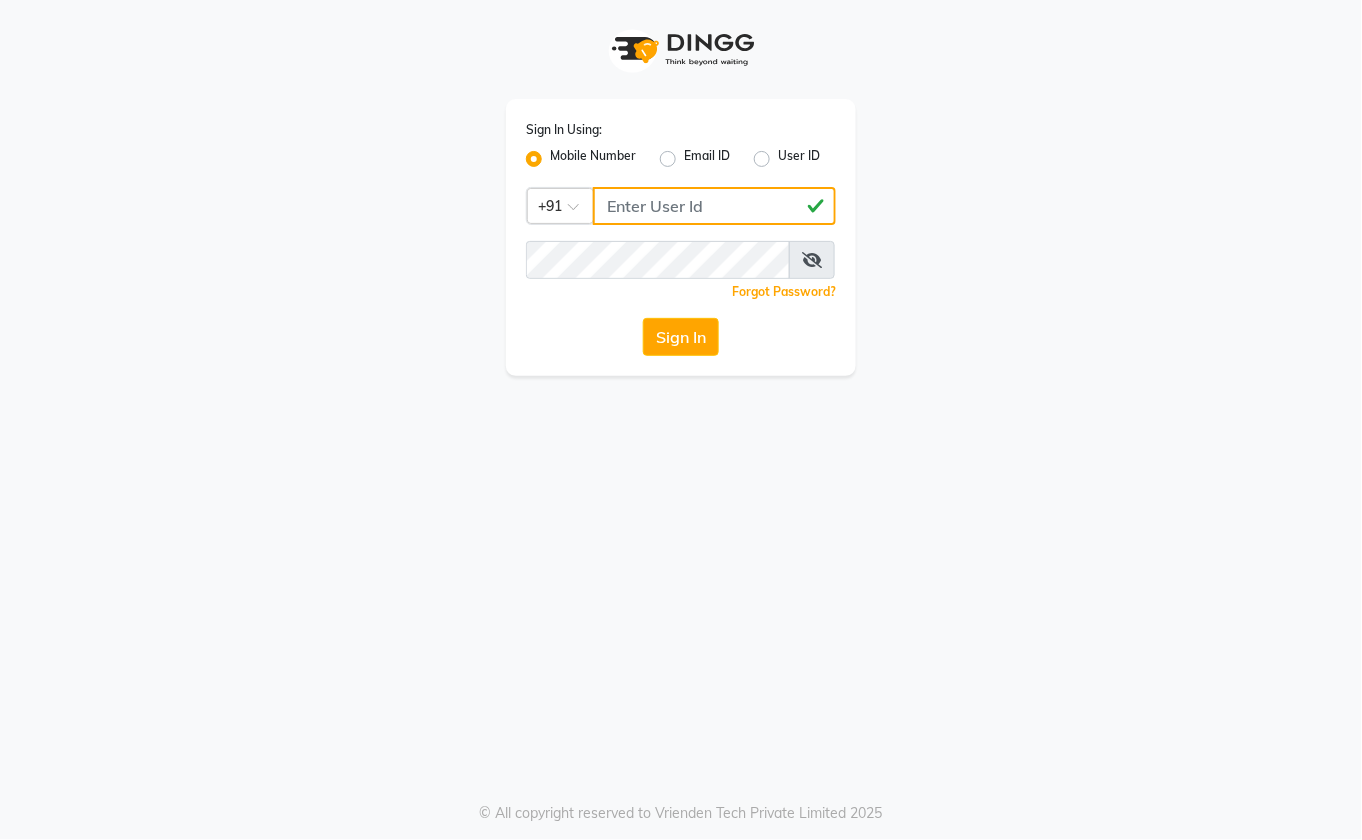 type on "[PHONE]" 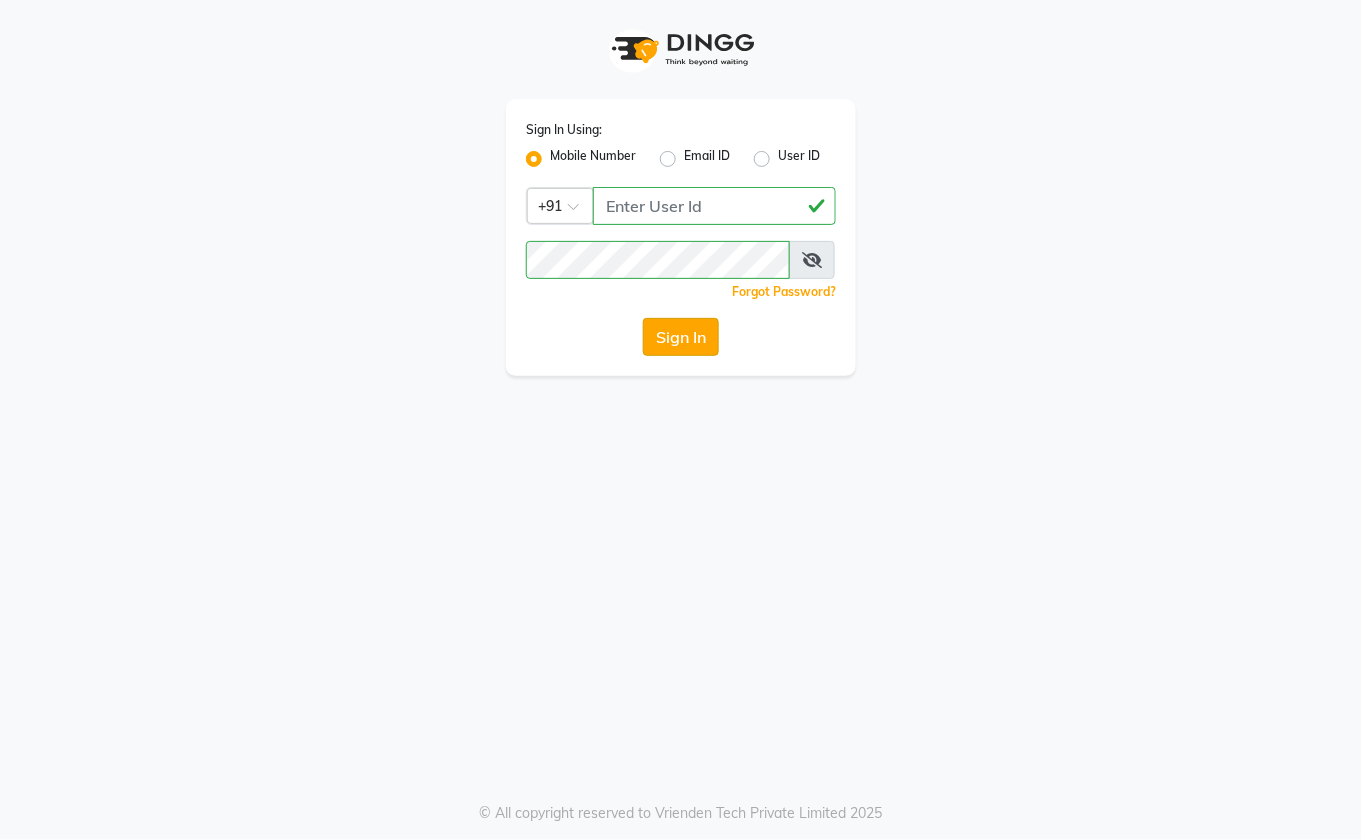 click on "Sign In" 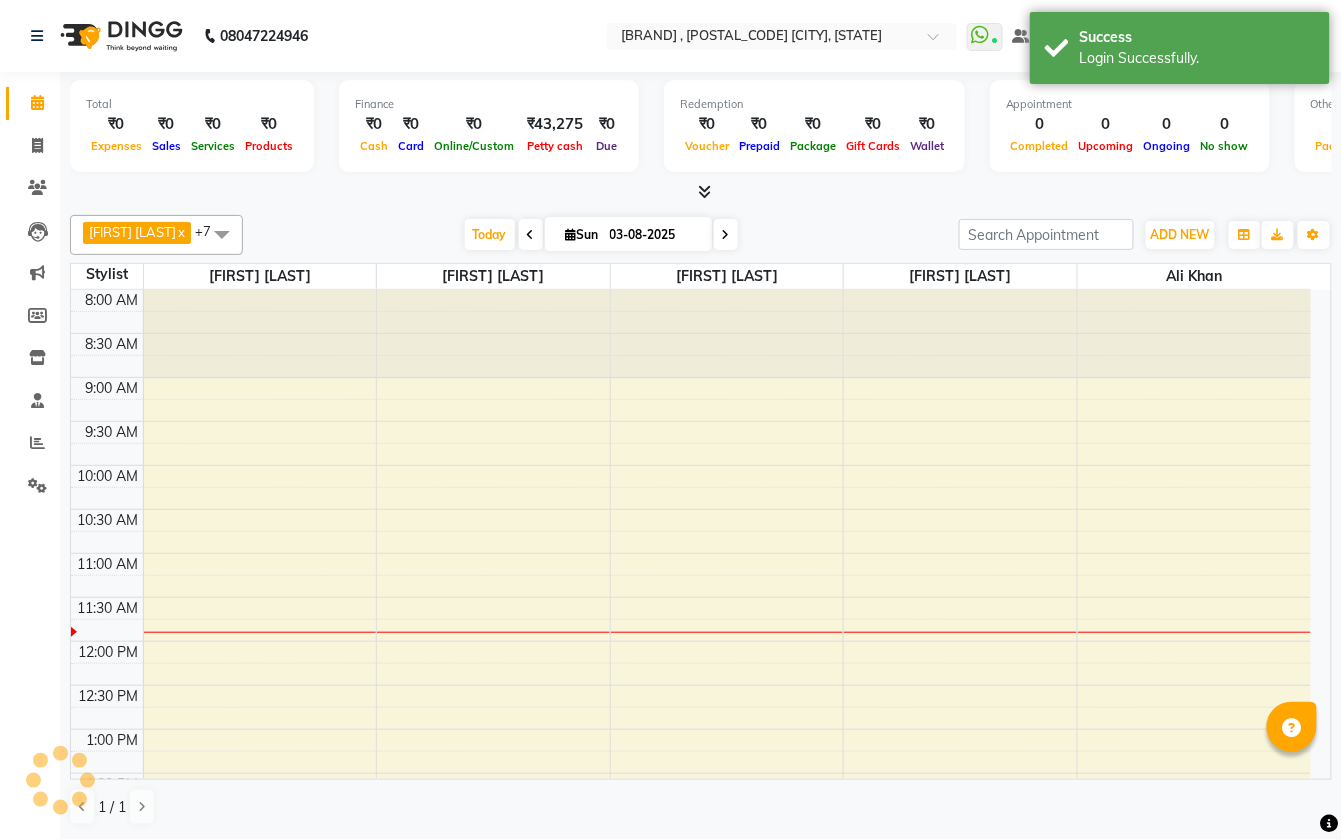 scroll, scrollTop: 0, scrollLeft: 0, axis: both 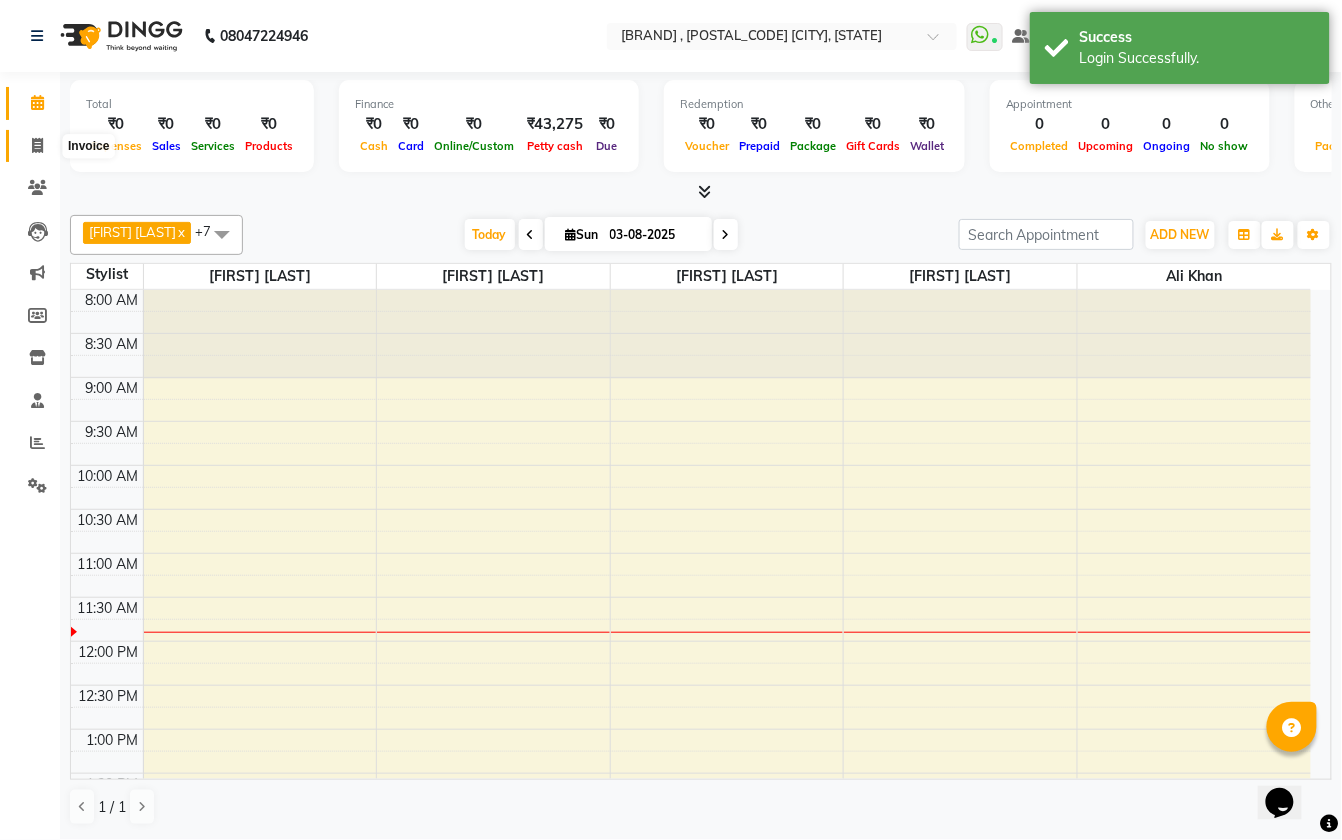 click 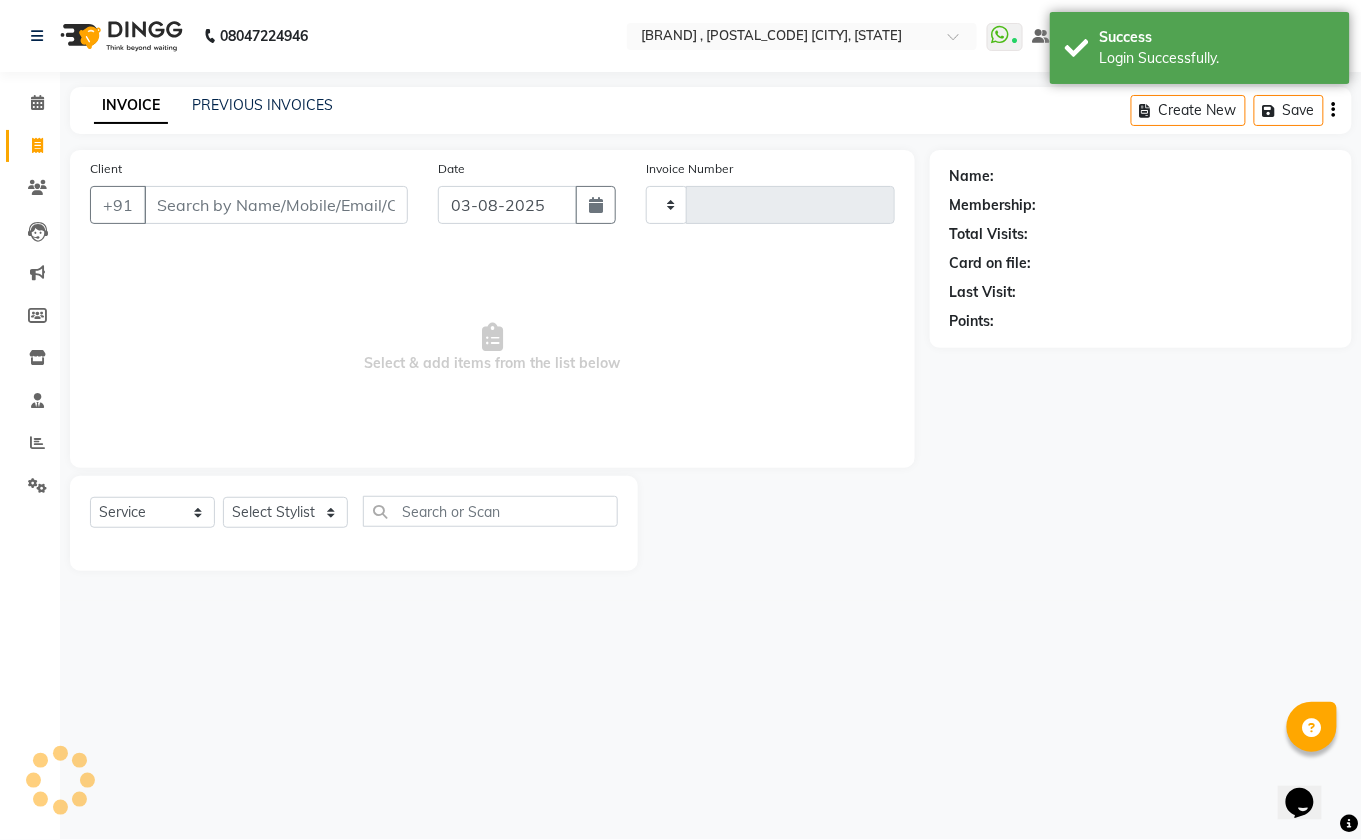 type on "0236" 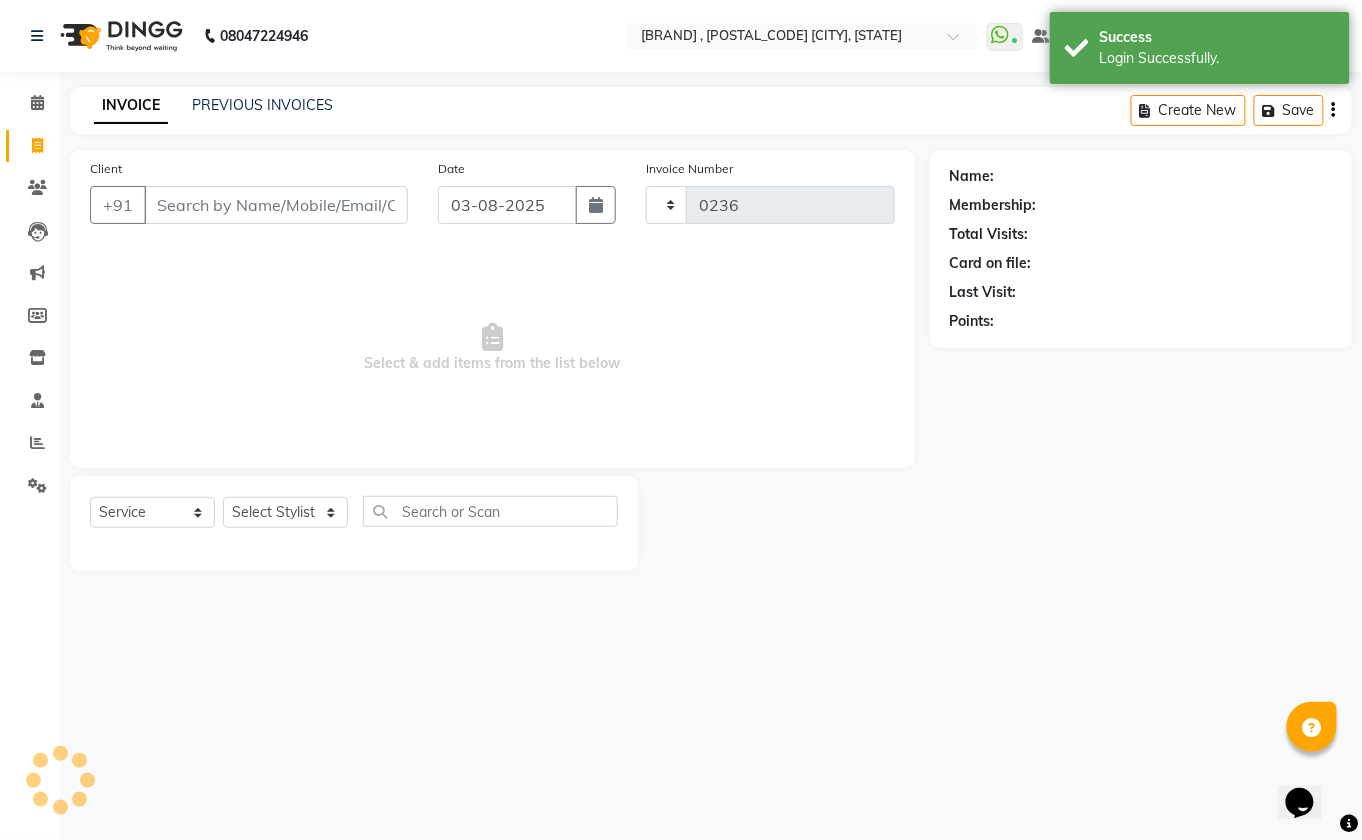 select on "7840" 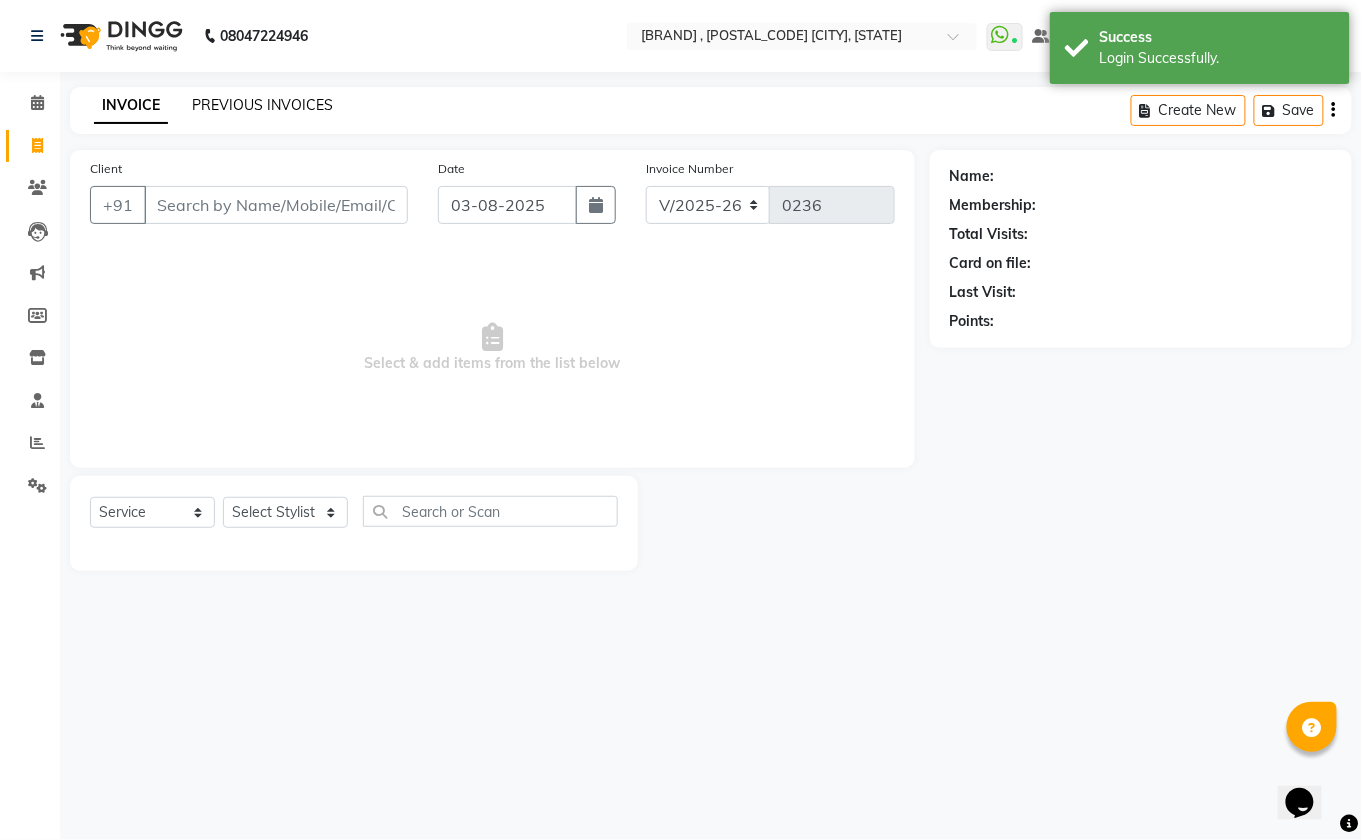 click on "PREVIOUS INVOICES" 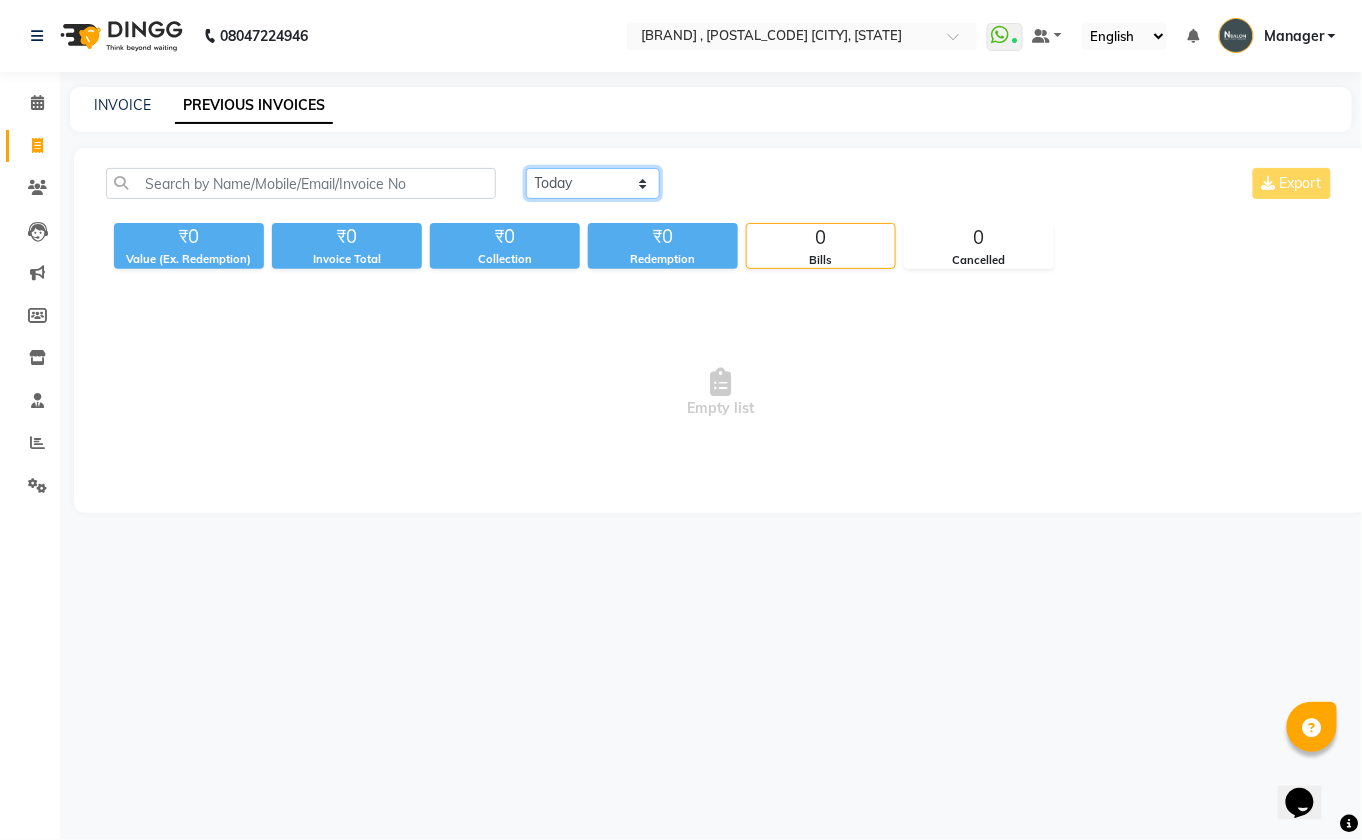 click on "Today Yesterday Custom Range" 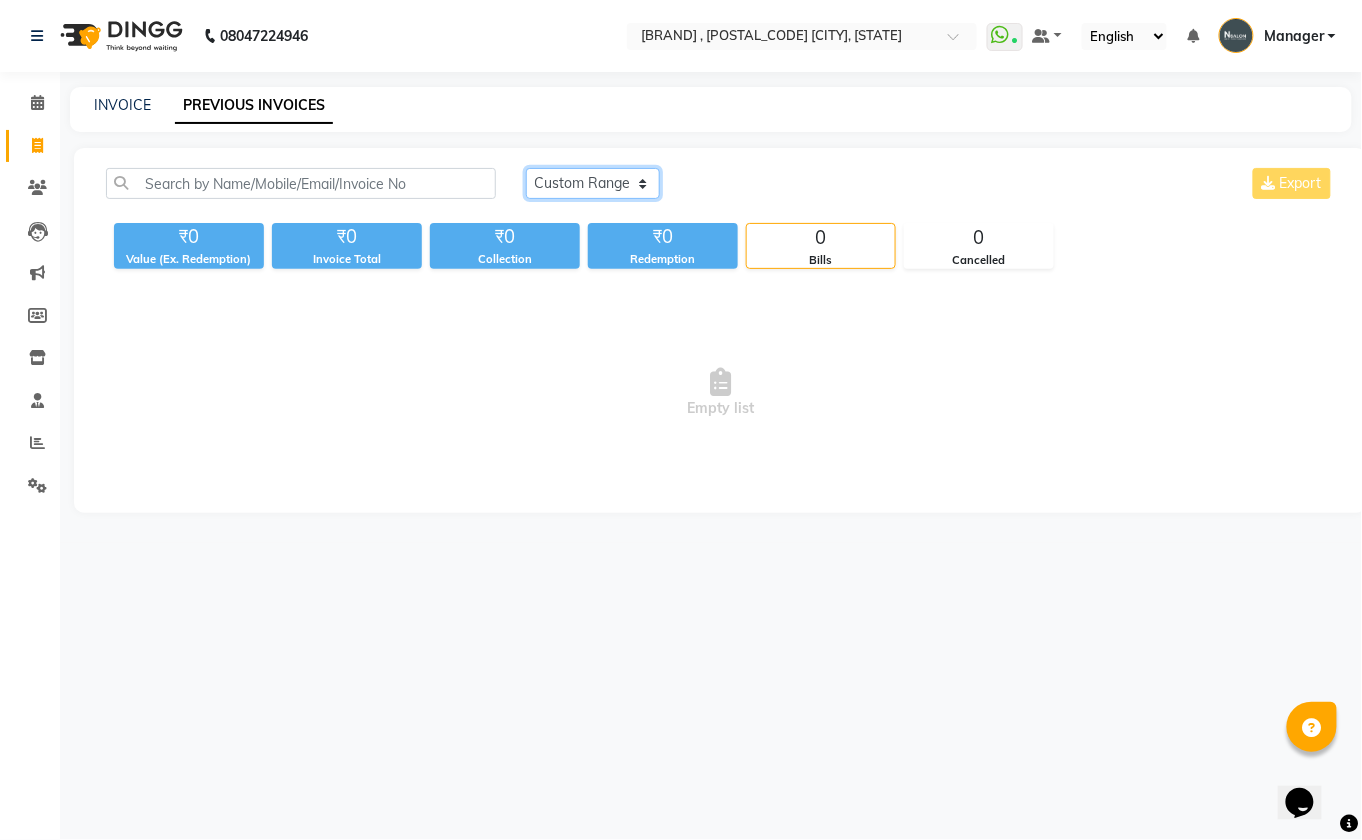 click on "Today Yesterday Custom Range" 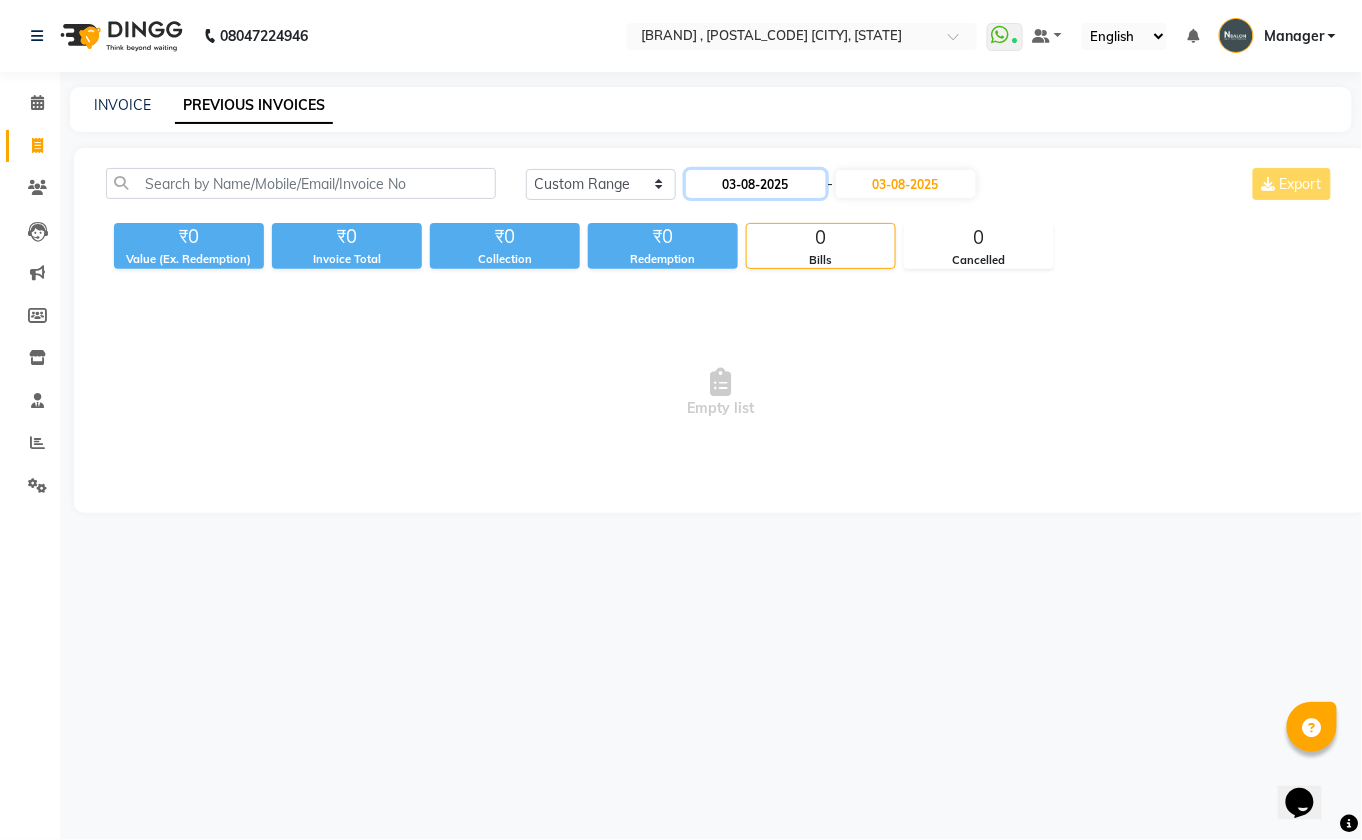 click on "03-08-2025" 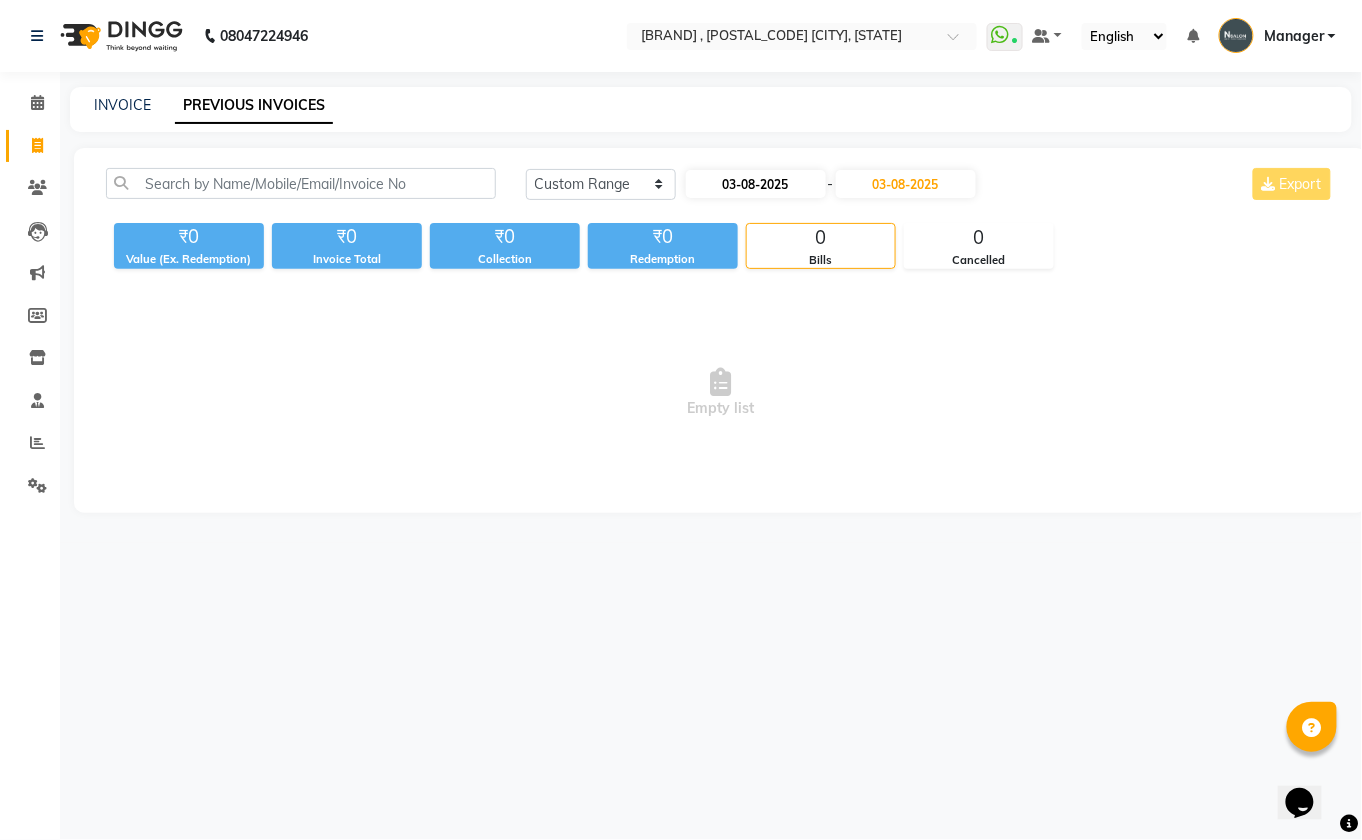 select on "8" 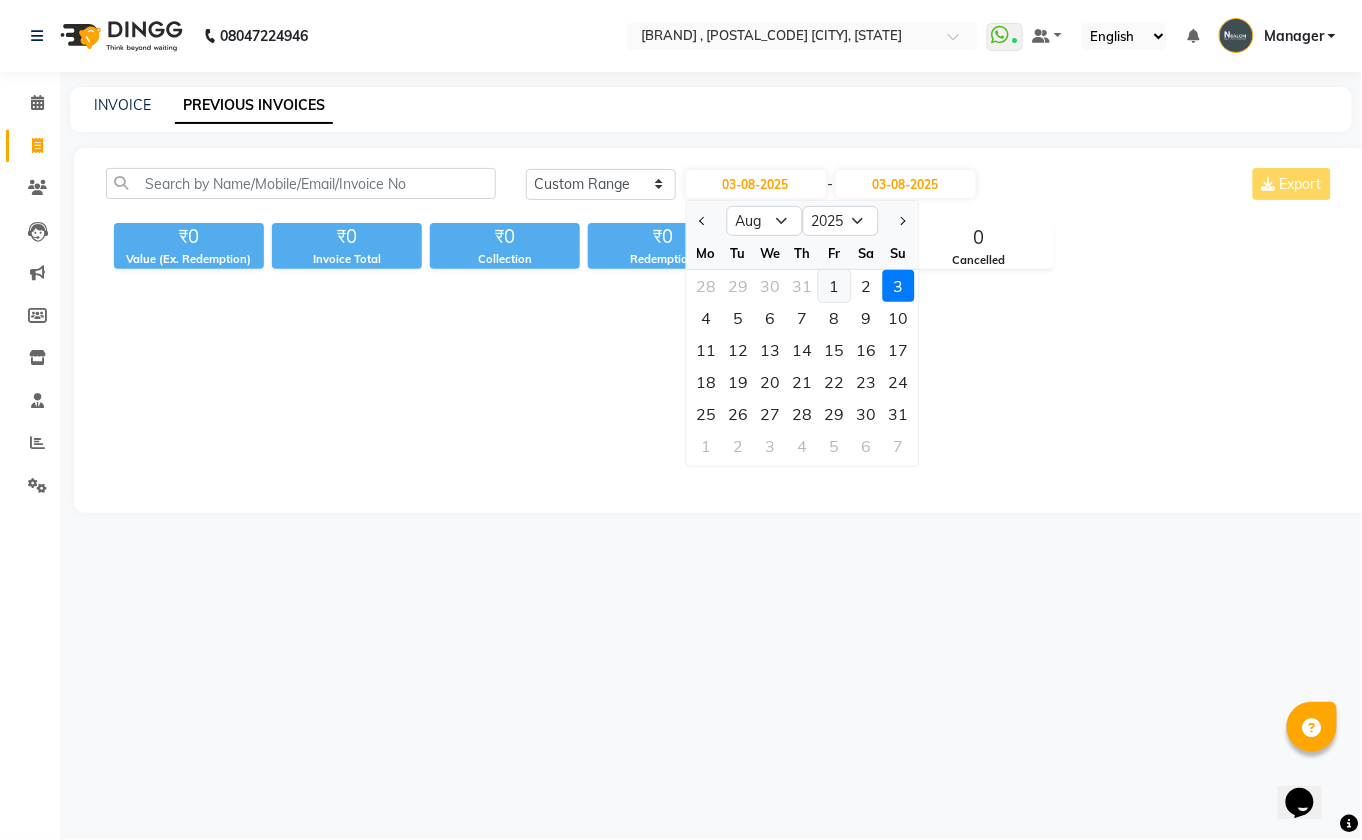 click on "1" 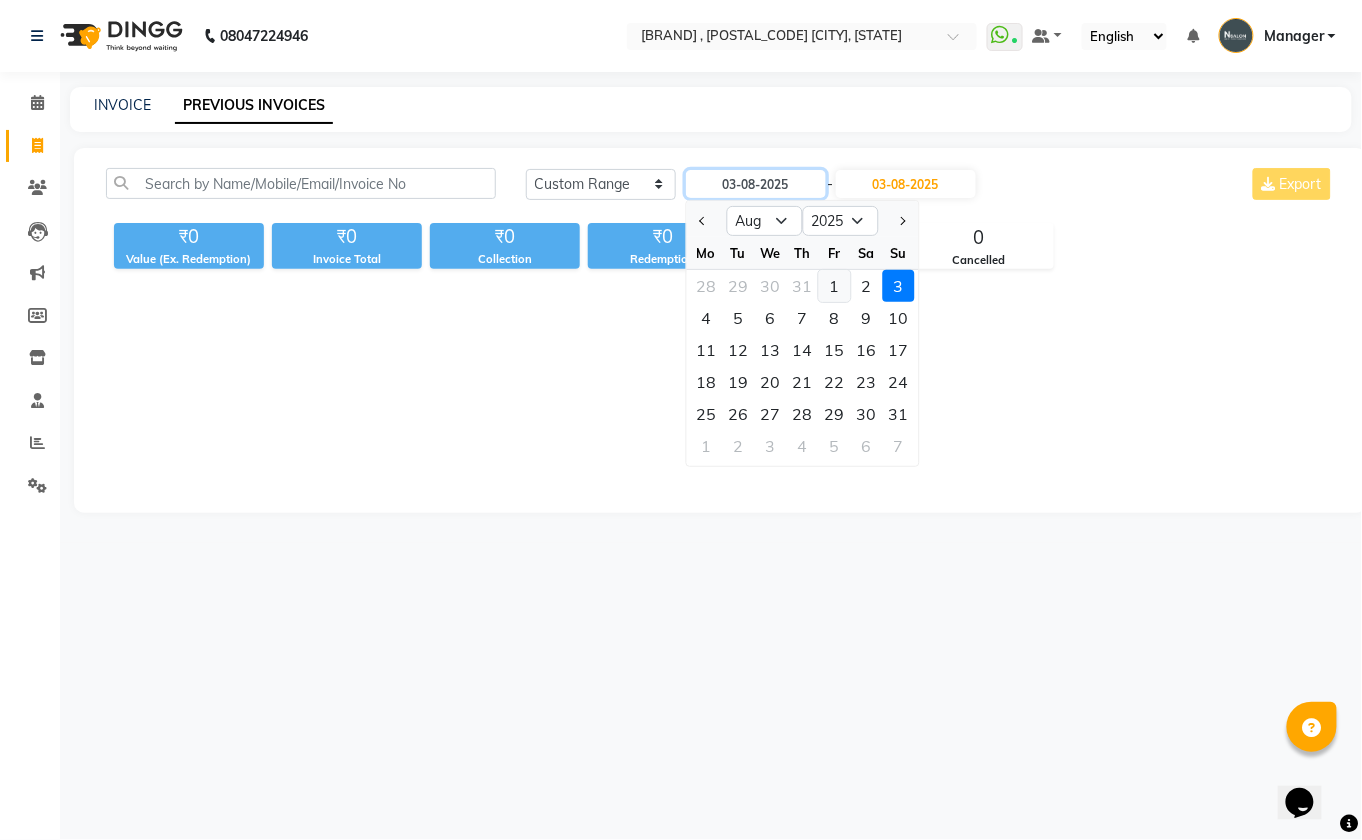 type on "01-08-2025" 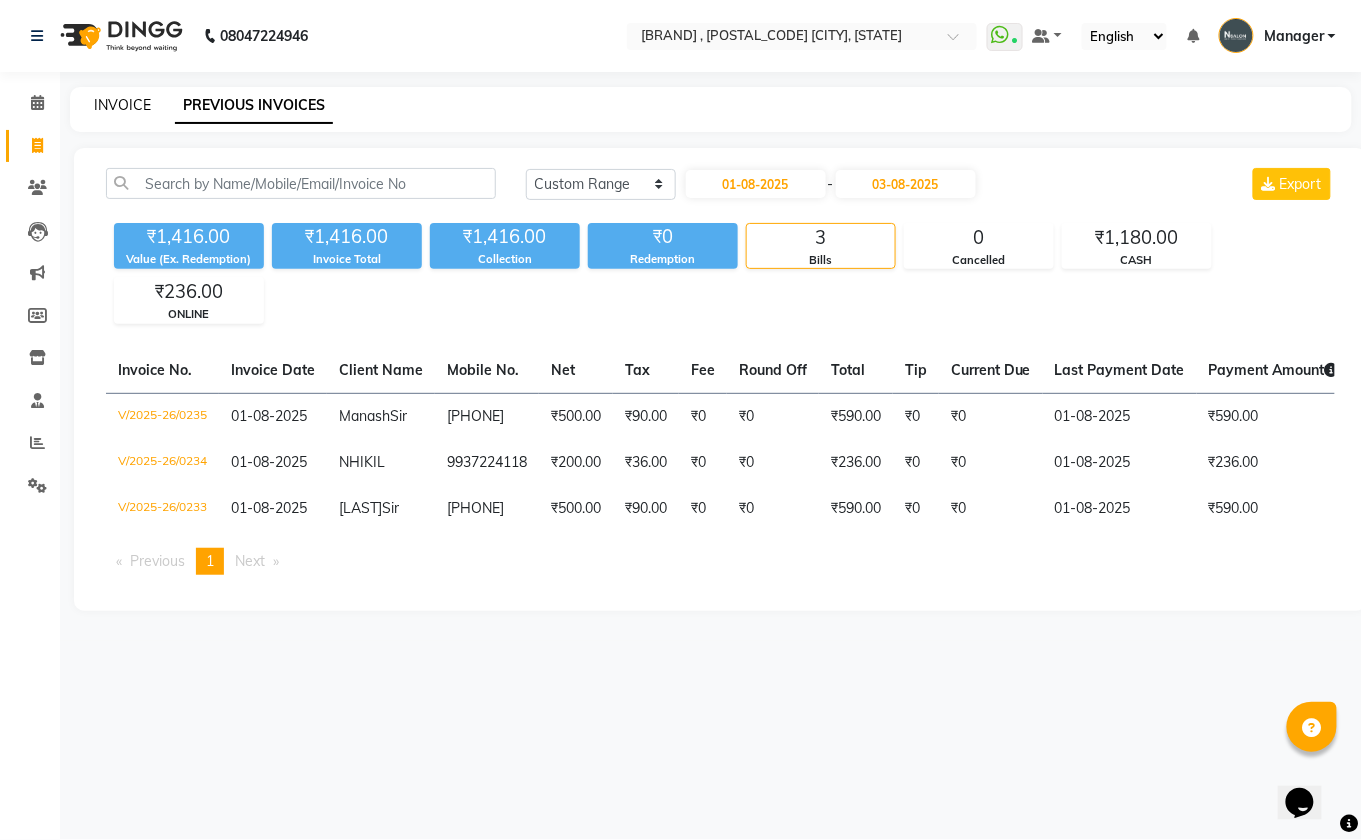click on "INVOICE" 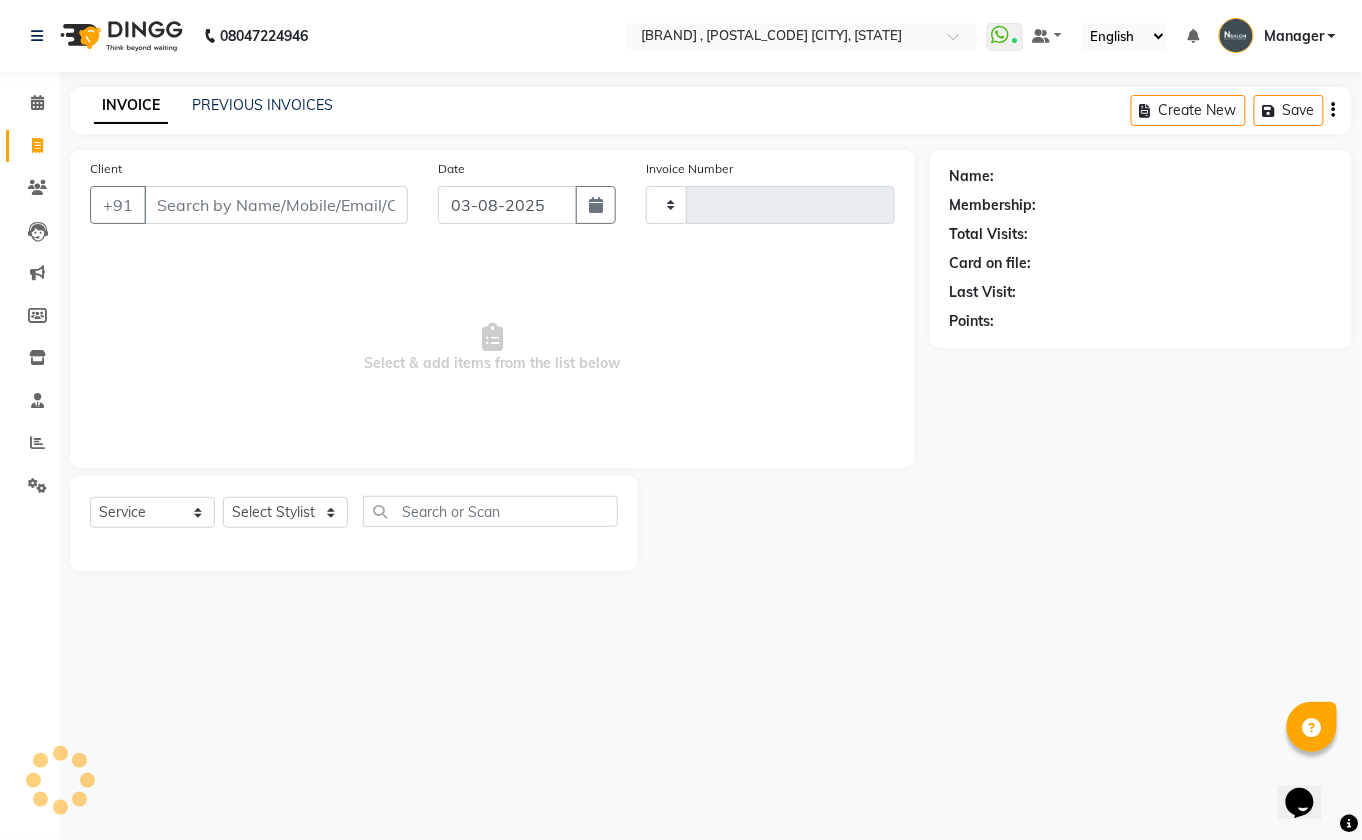 type on "0236" 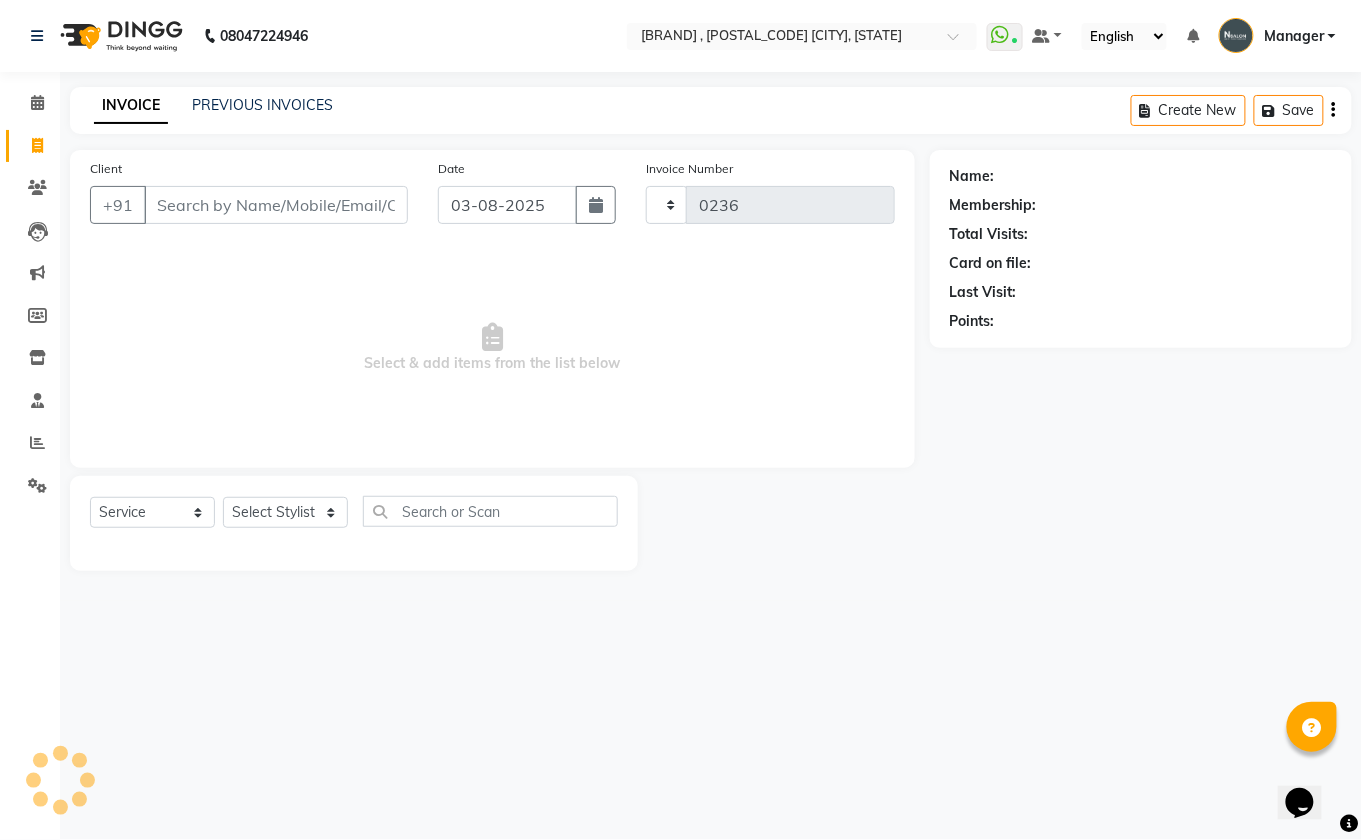 select on "7840" 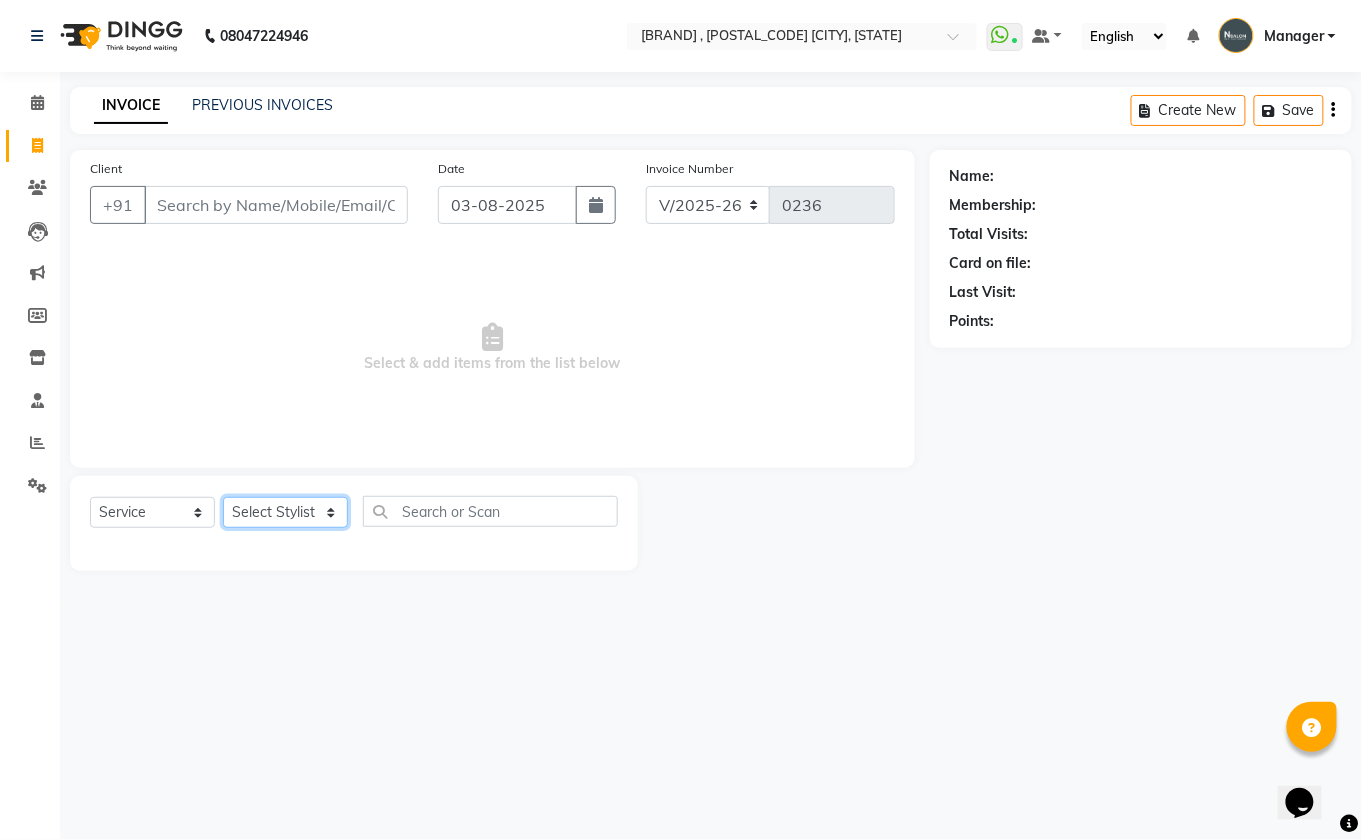 click on "Select Stylist [FIRST] [LAST] [LAST] [LAST] [FIRST] [LAST] [FIRST] [LAST] [FIRST] [LAST] [FIRST] [LAST]" 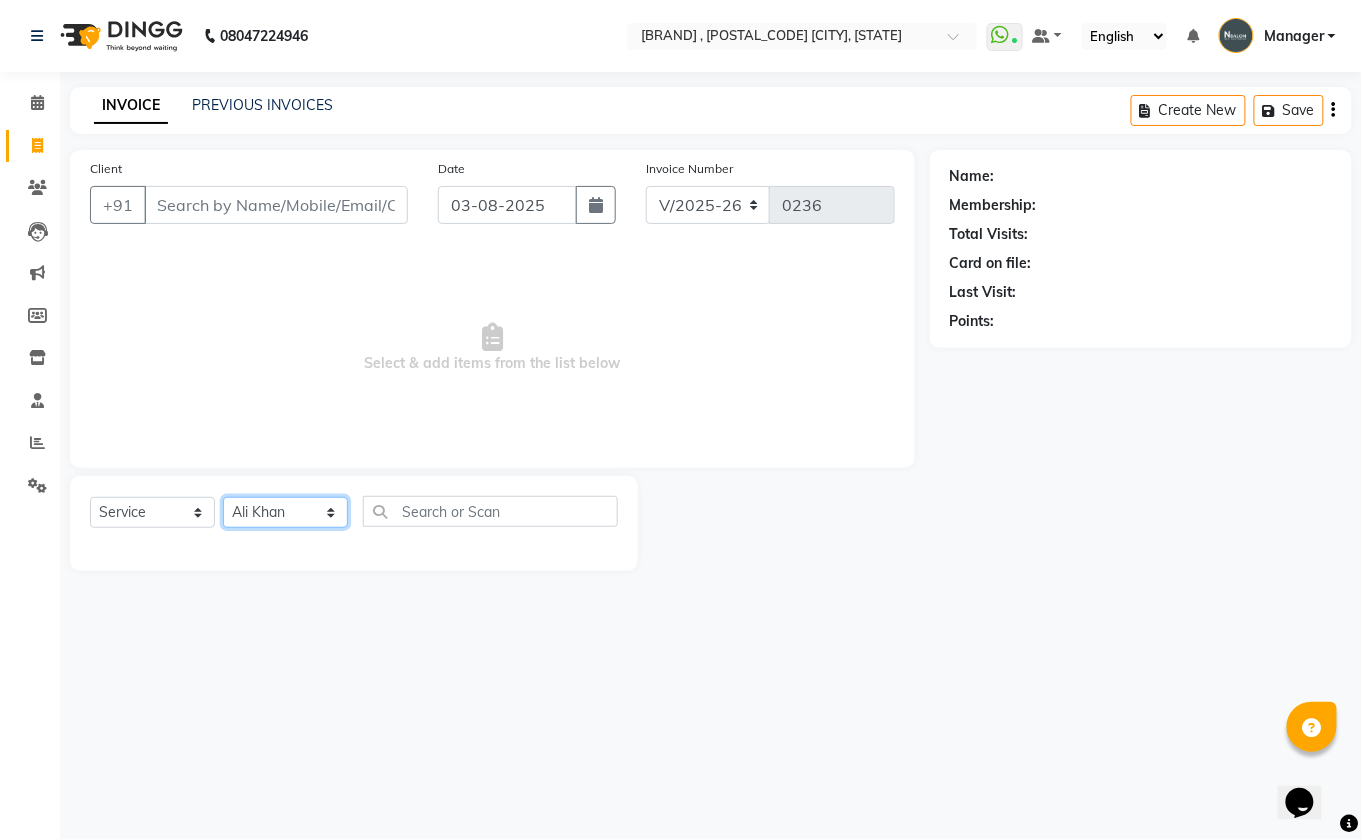 click on "Select Stylist [FIRST] [LAST] [LAST] [LAST] [FIRST] [LAST] [FIRST] [LAST] [FIRST] [LAST] [FIRST] [LAST]" 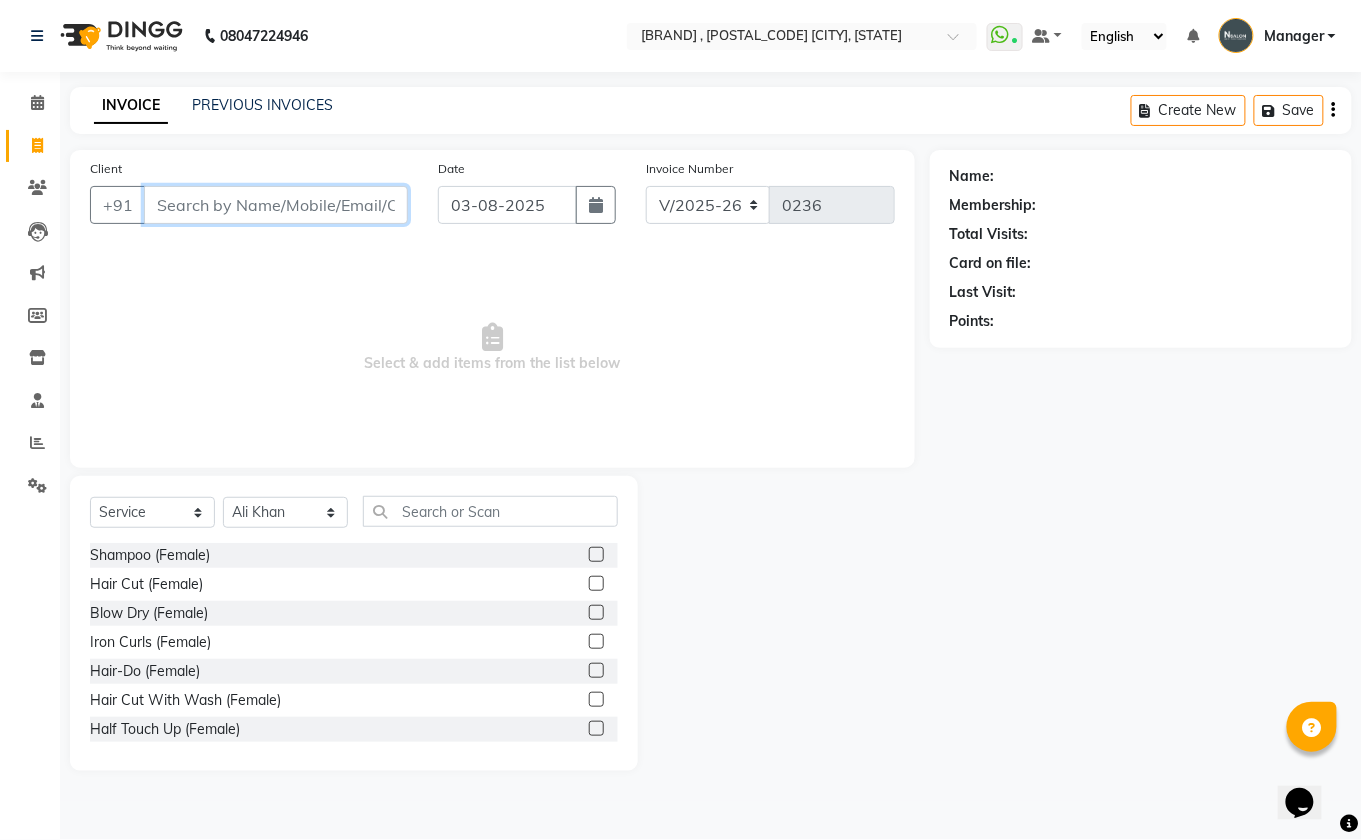 click on "Client" at bounding box center (276, 205) 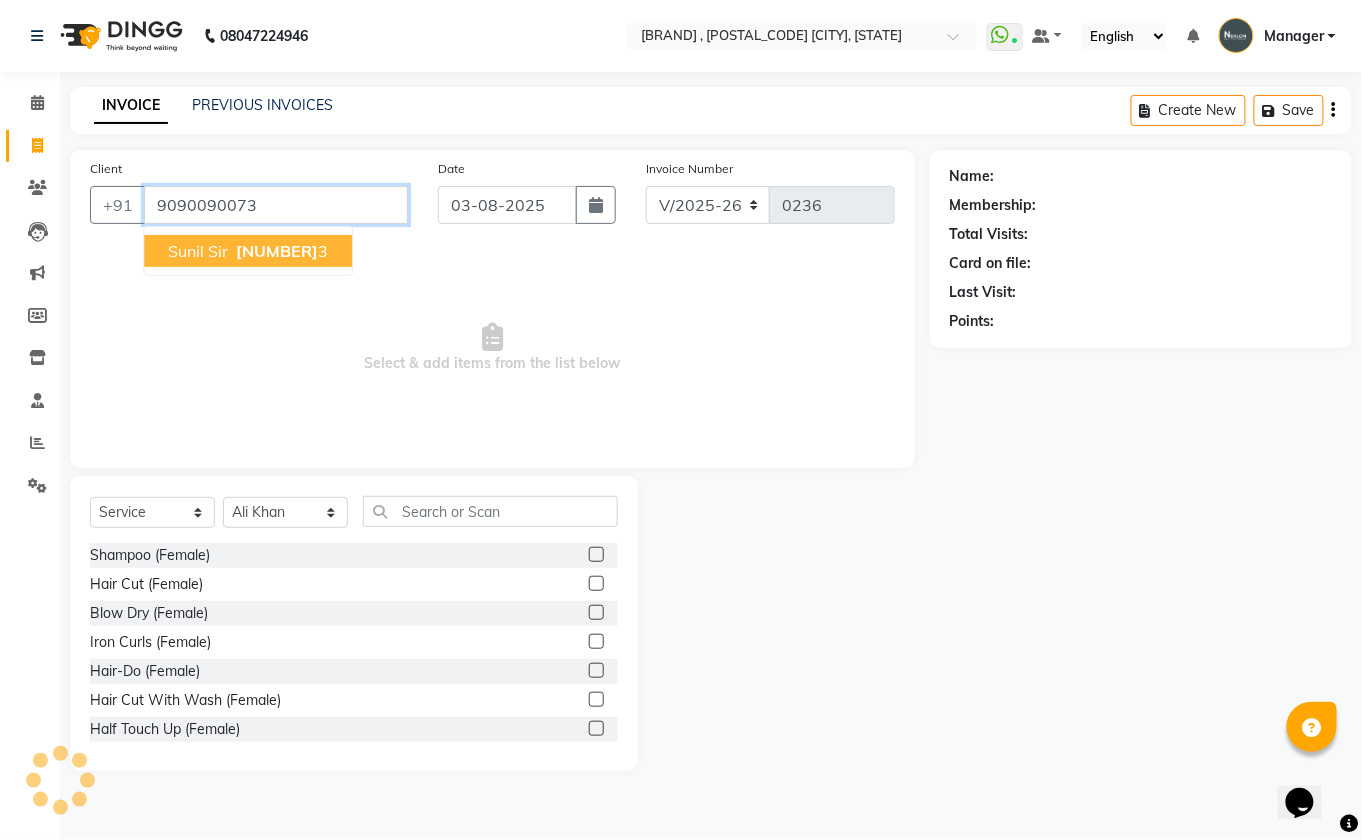 type on "9090090073" 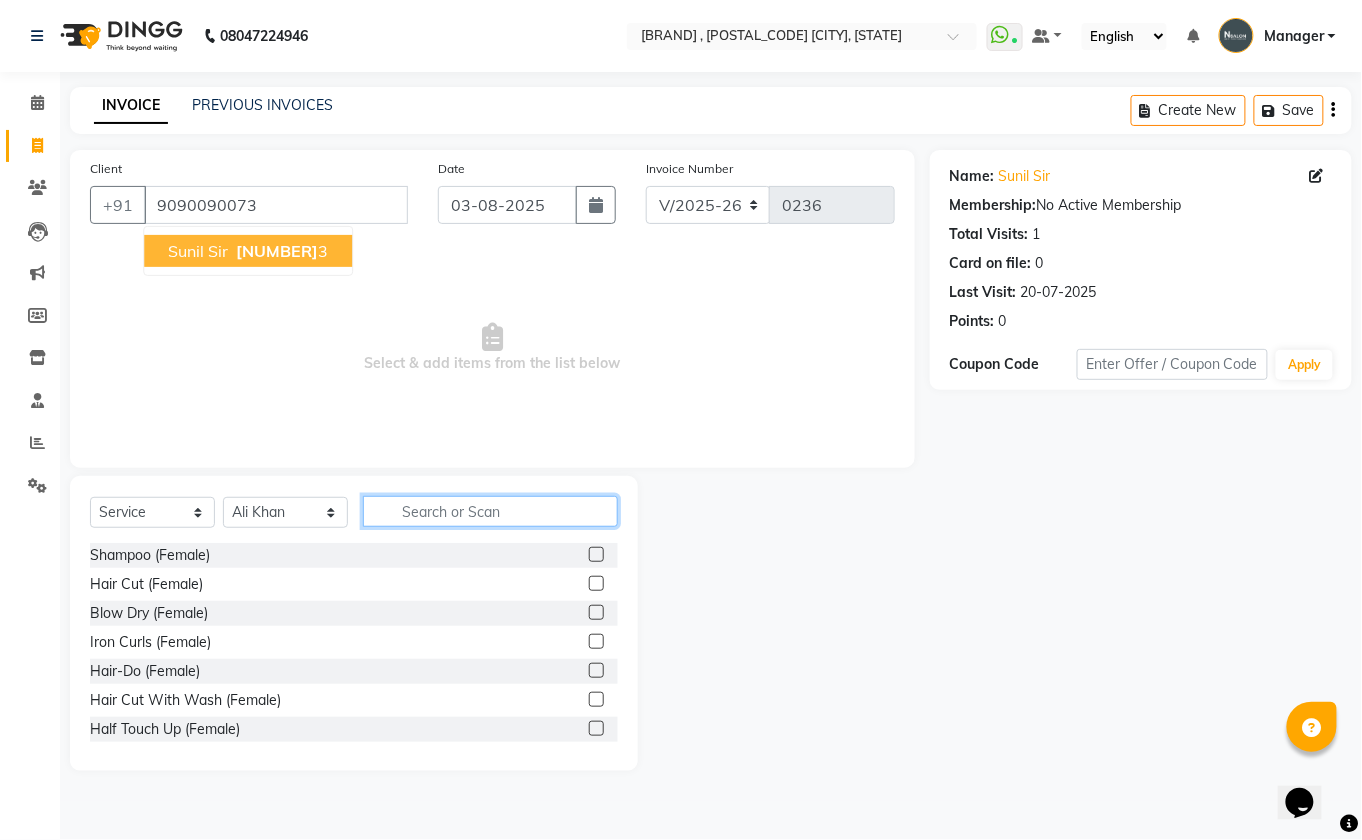 click 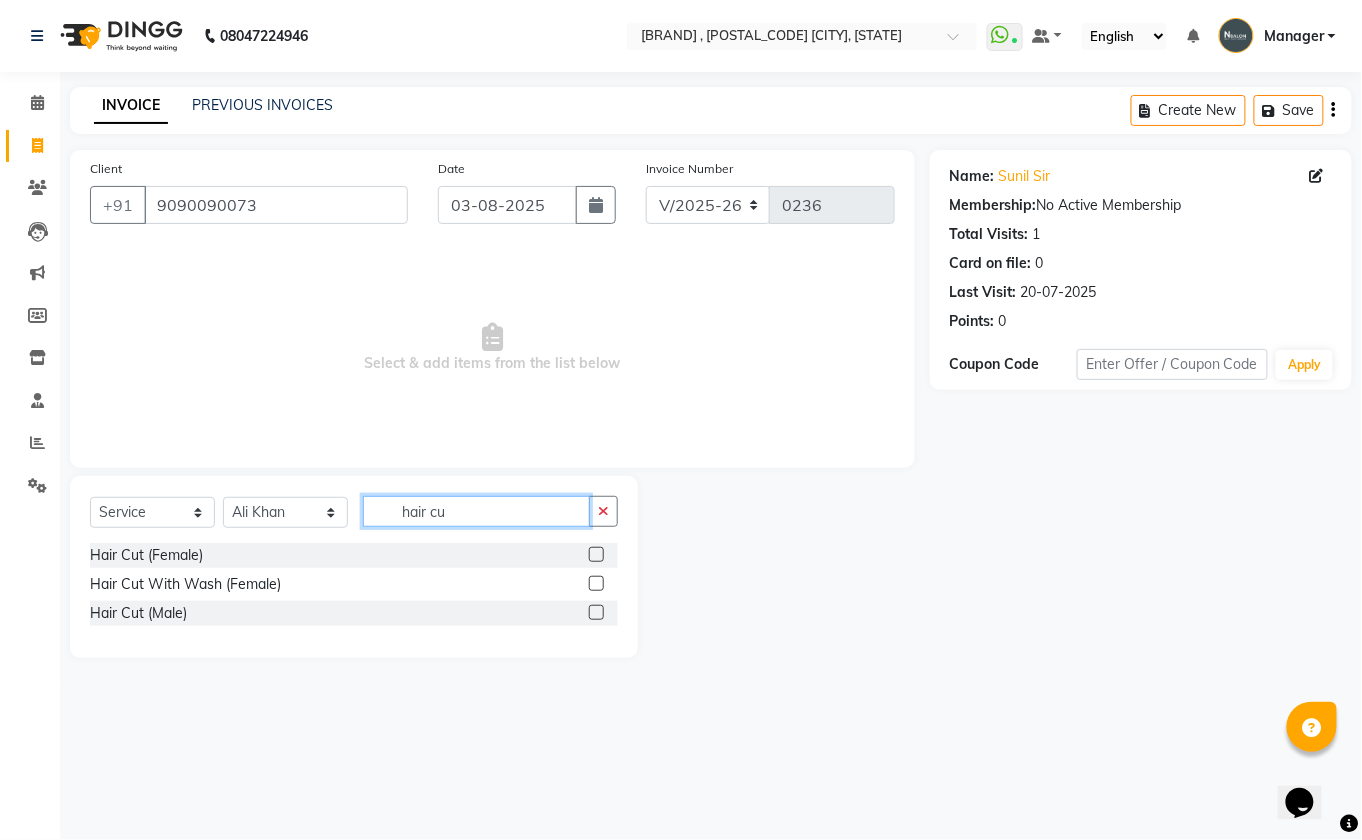 type on "hair cu" 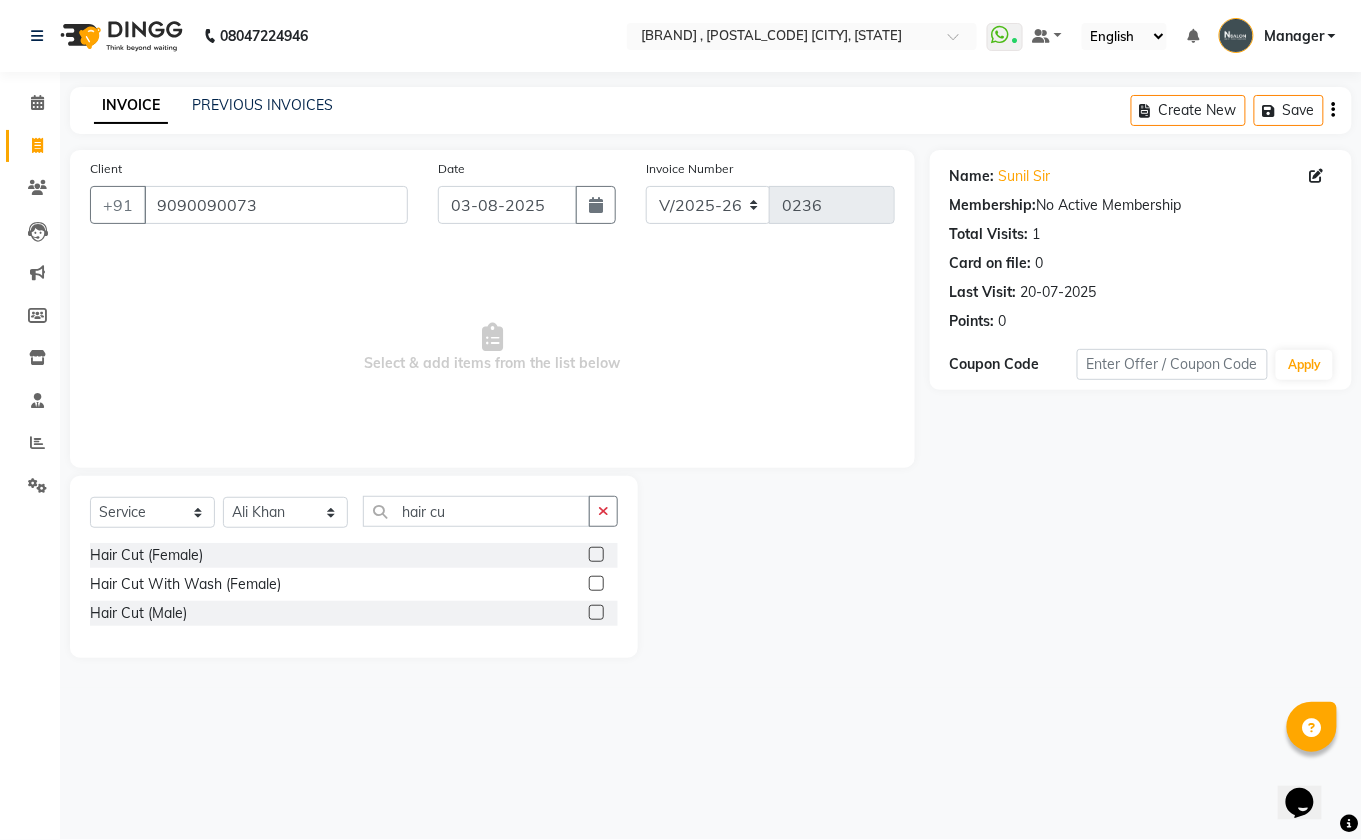 click 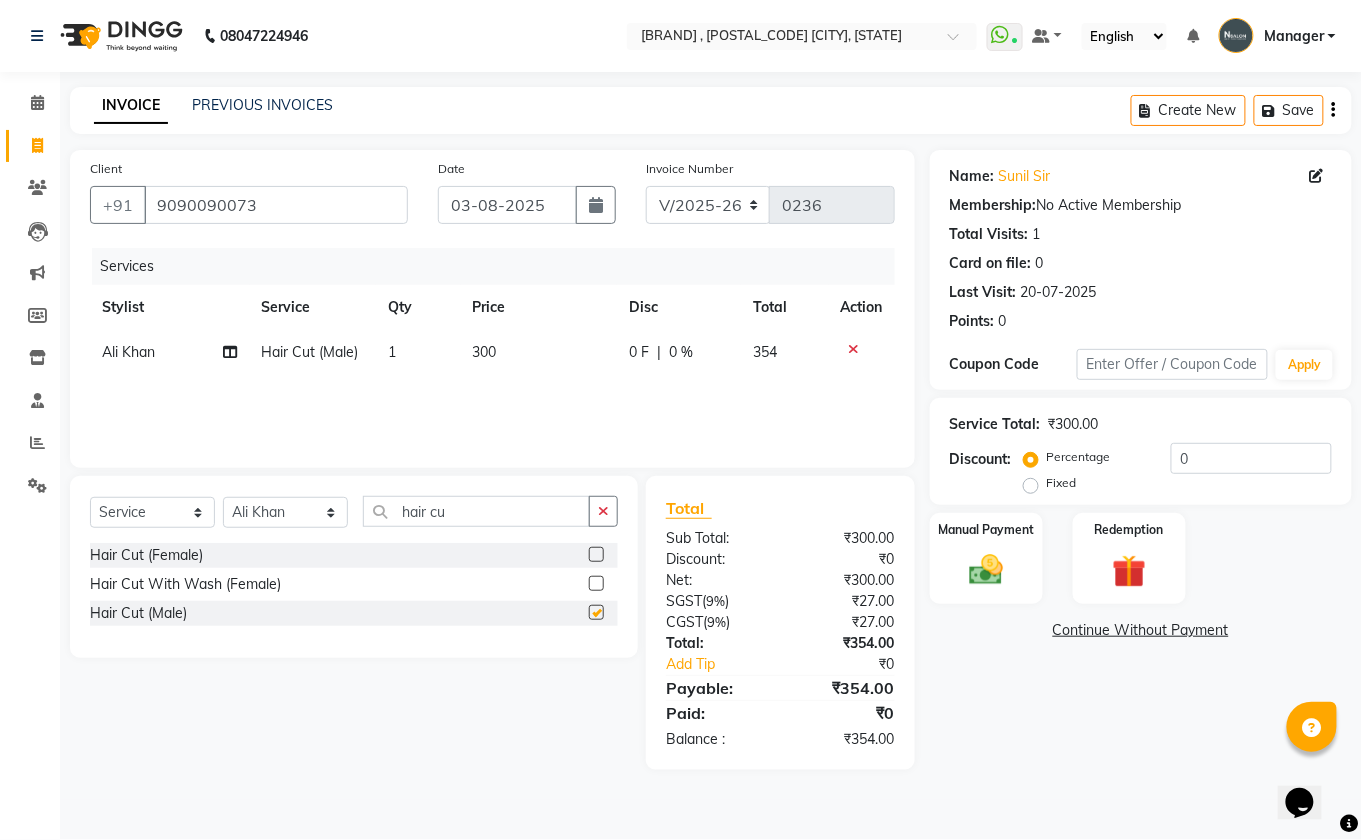 checkbox on "false" 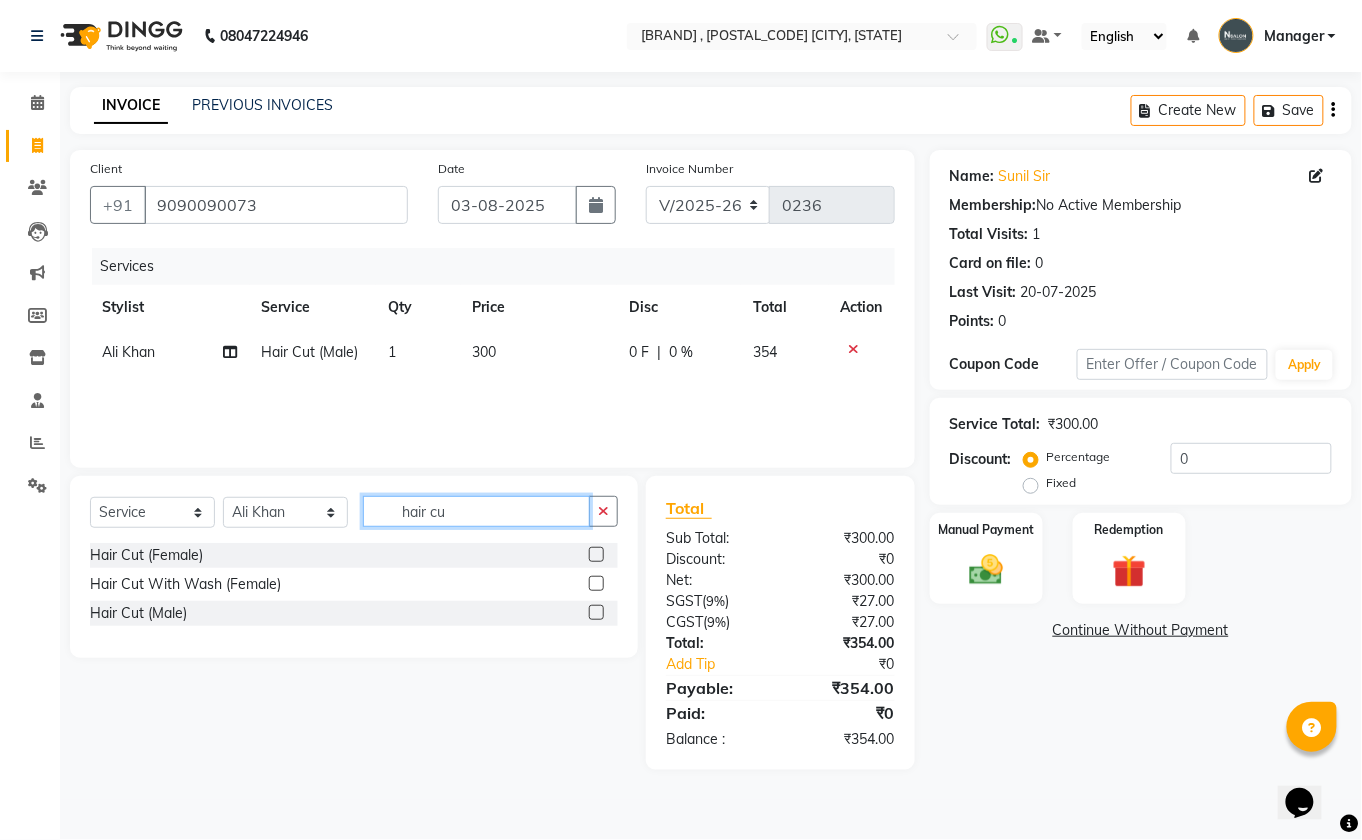click on "hair cu" 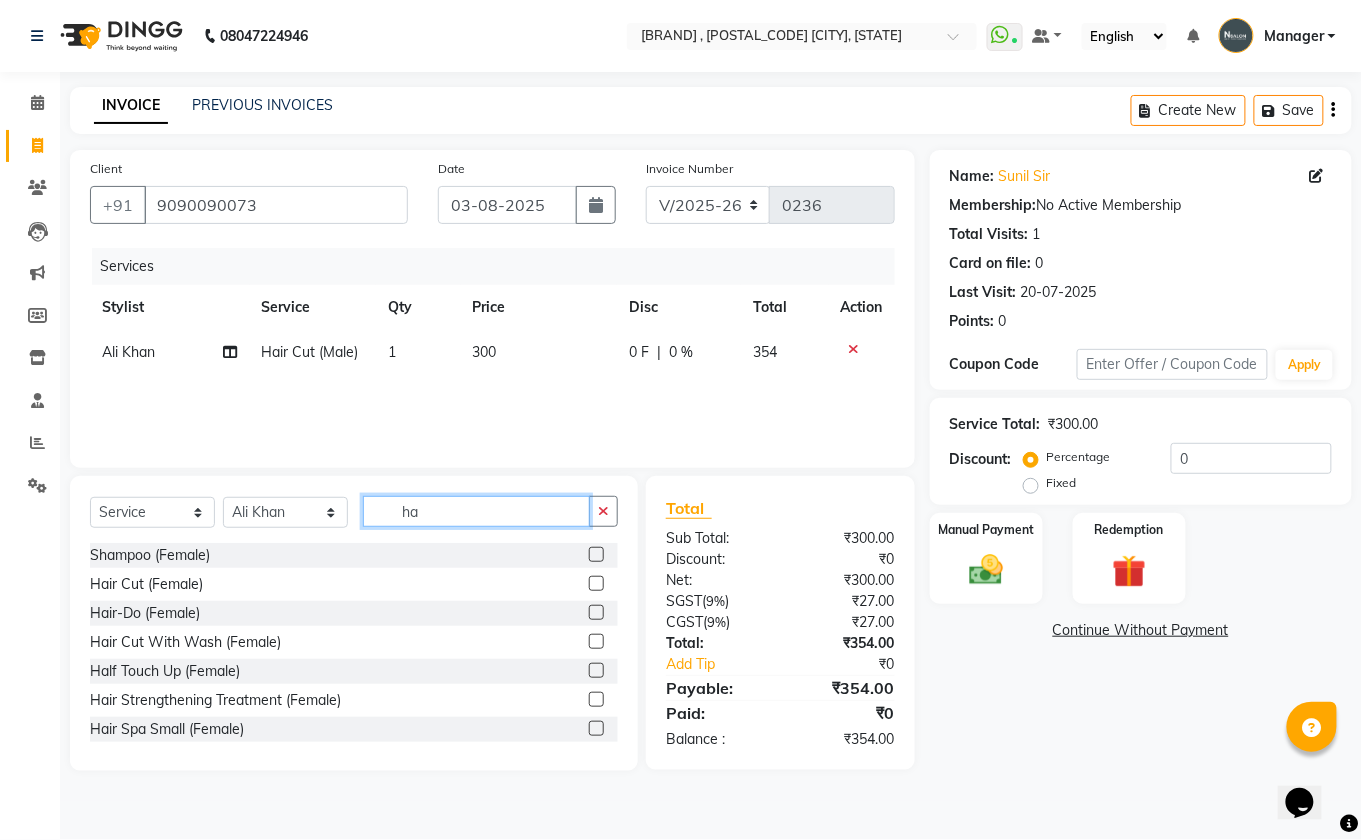 type on "h" 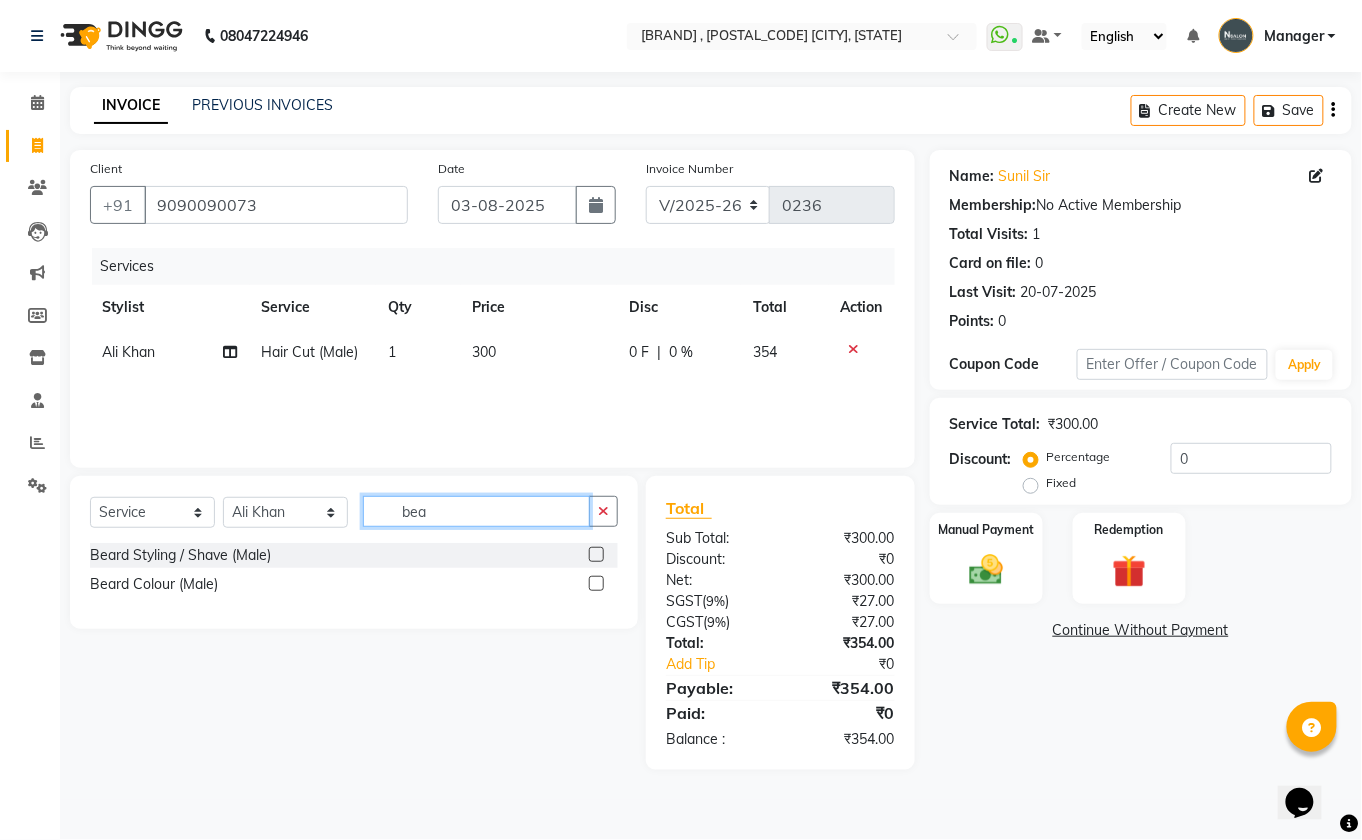 type on "bea" 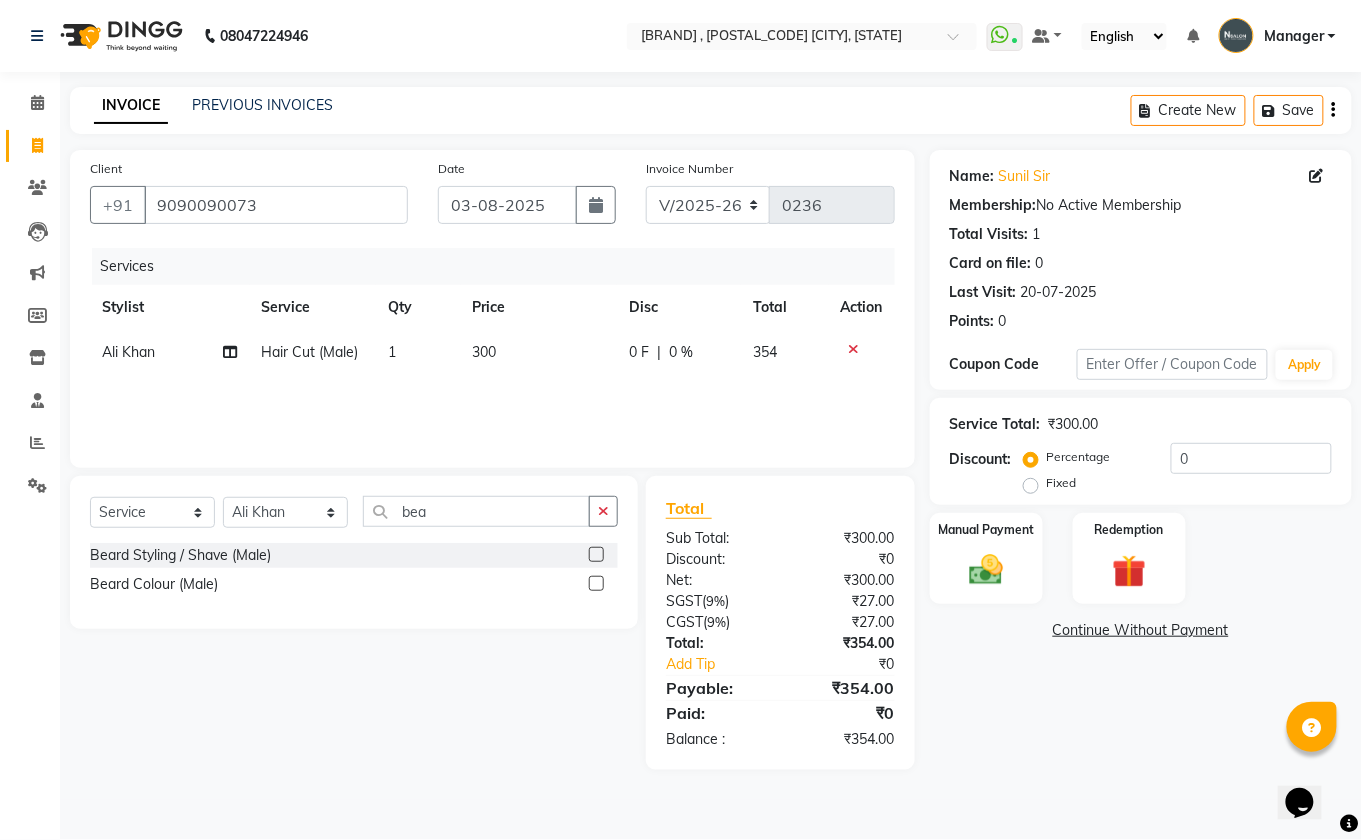 click 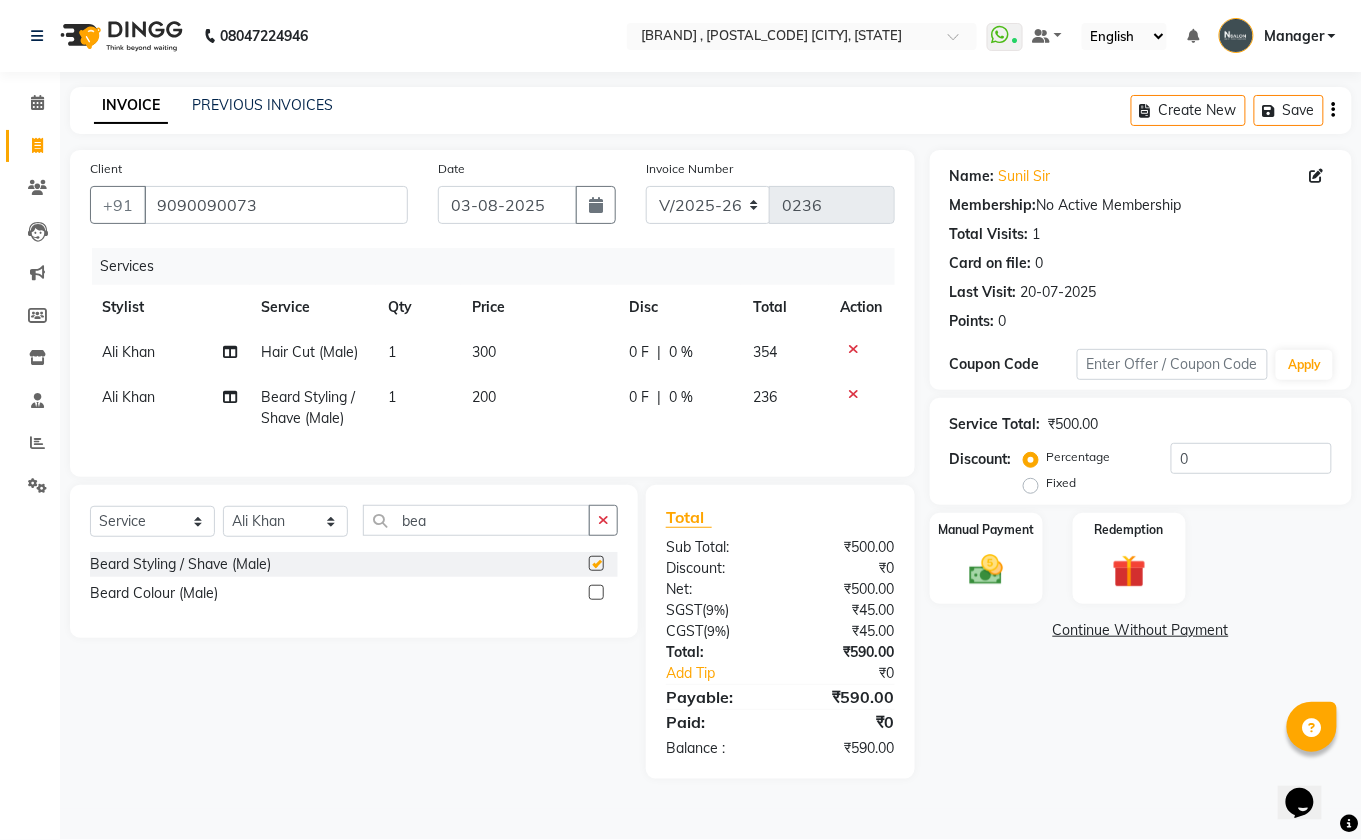 checkbox on "false" 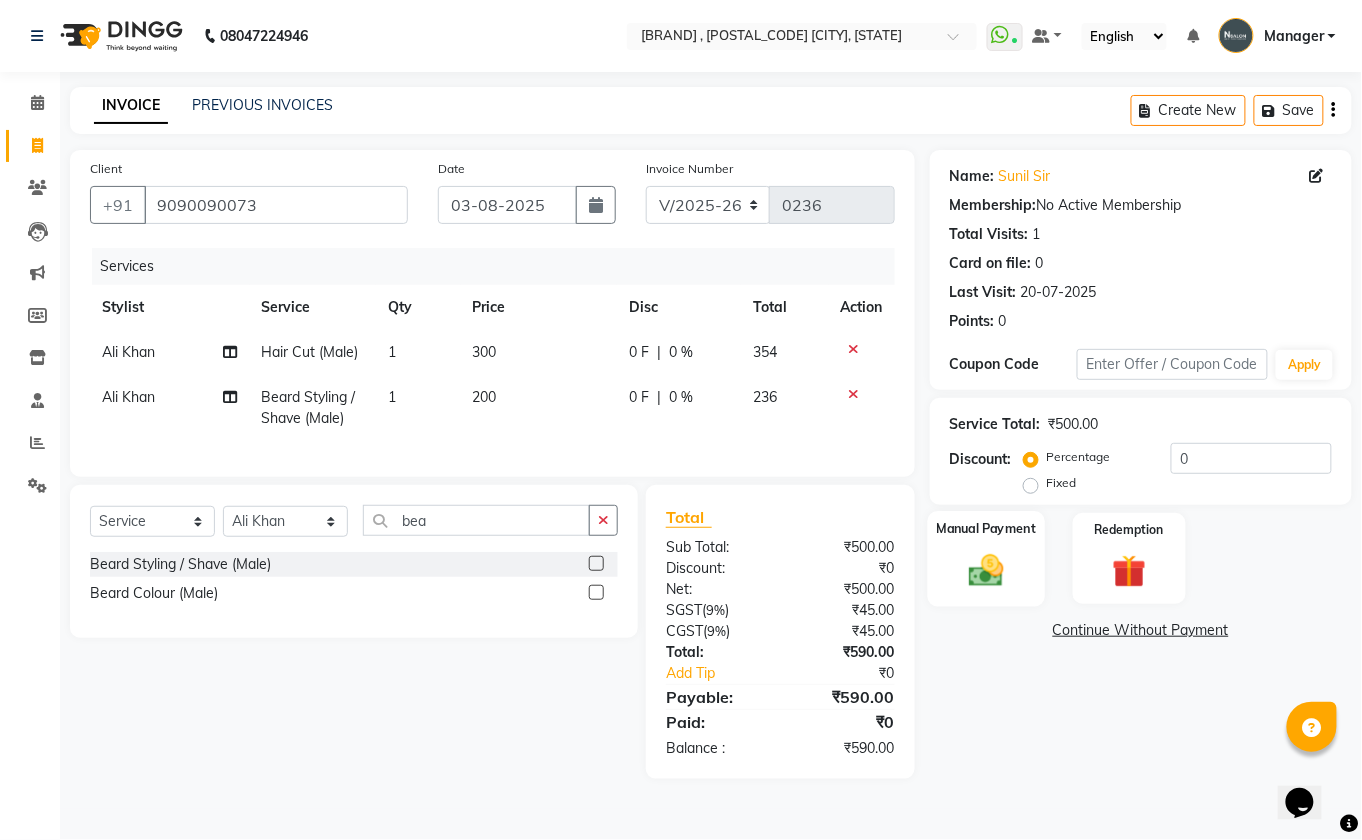 click 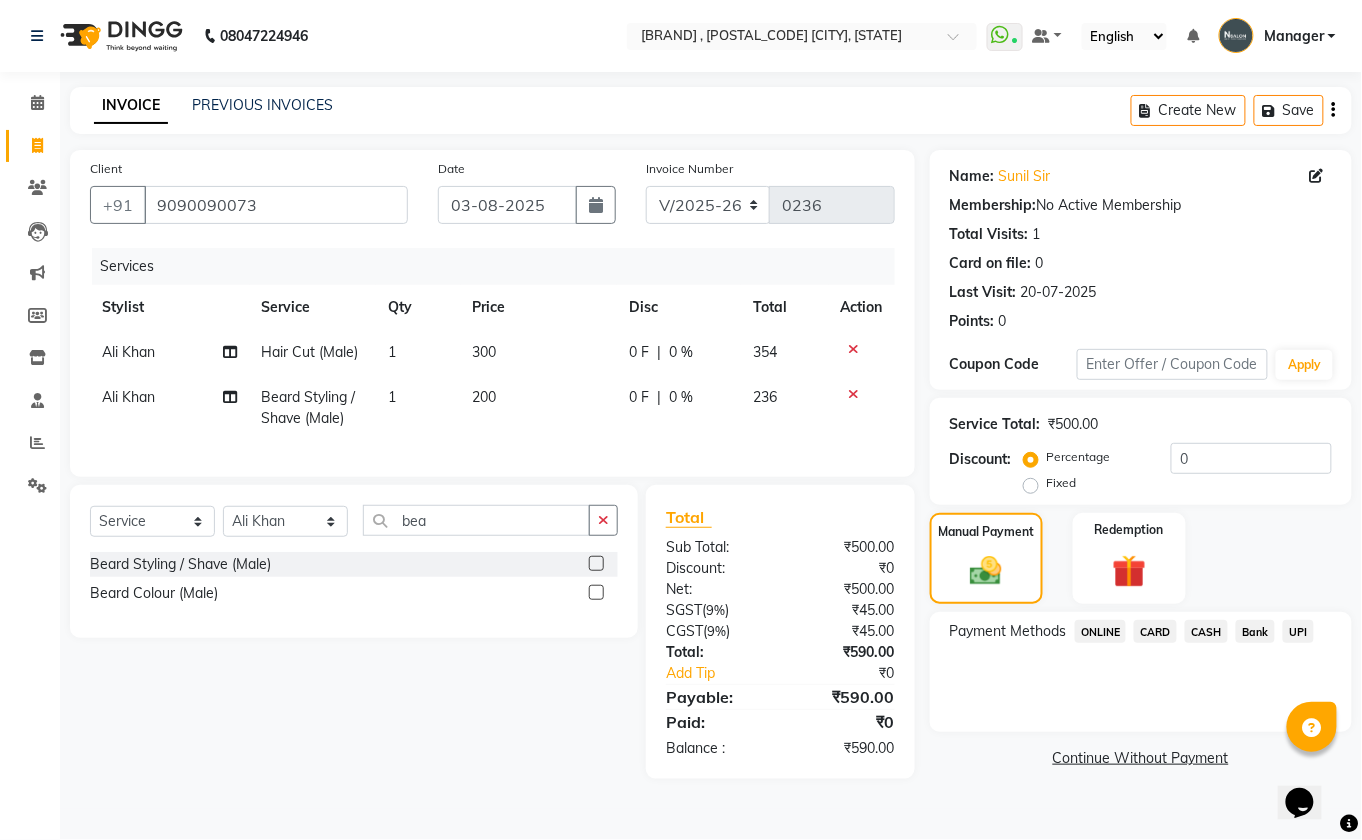 click on "ONLINE" 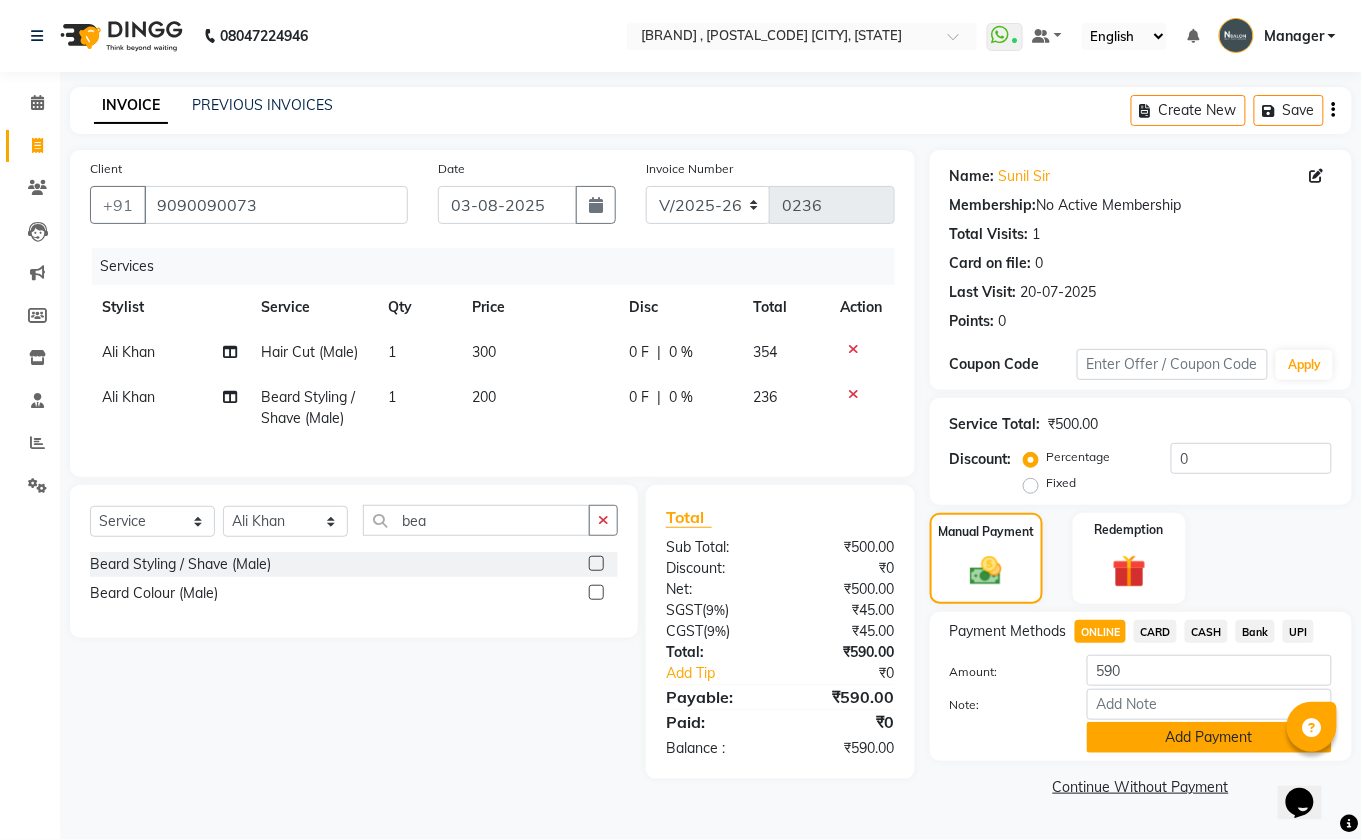 click on "Add Payment" 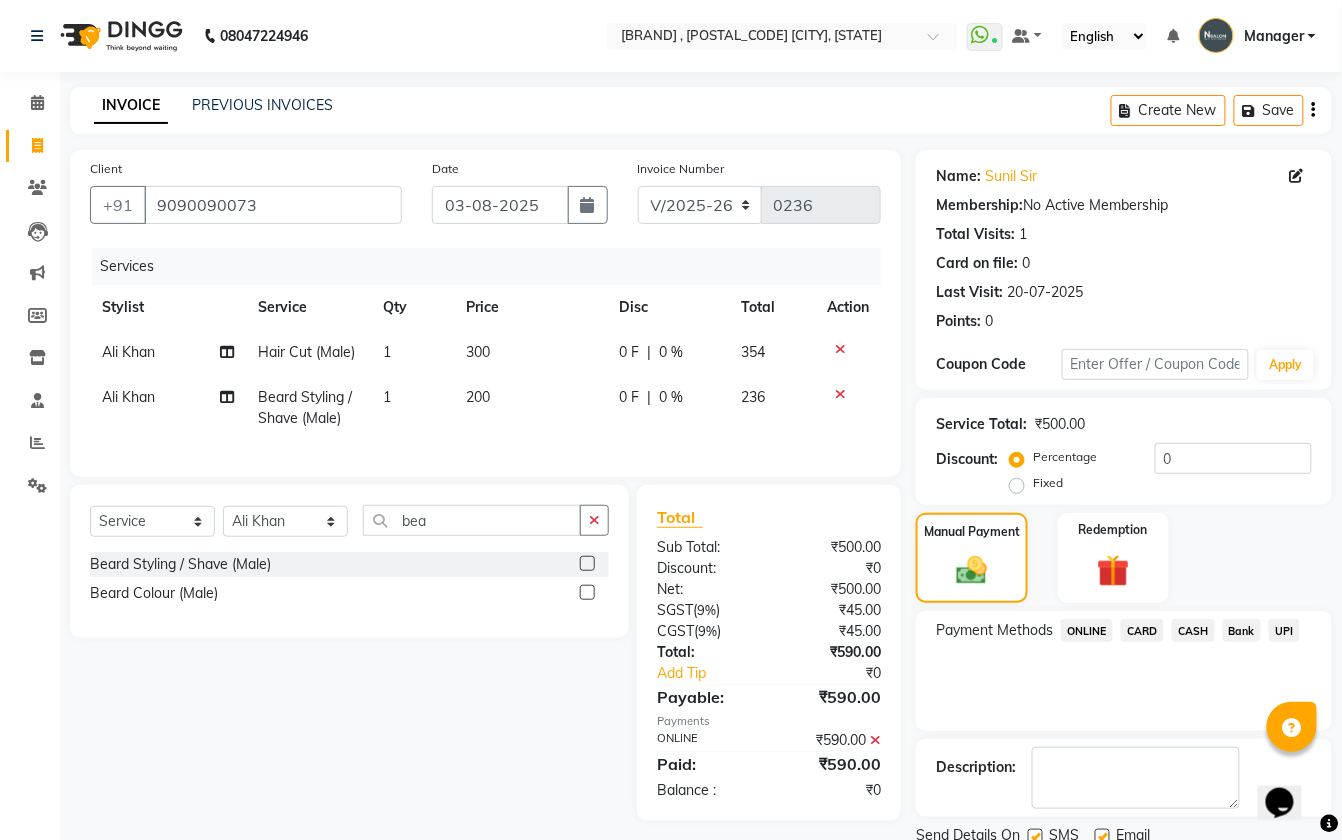 scroll, scrollTop: 77, scrollLeft: 0, axis: vertical 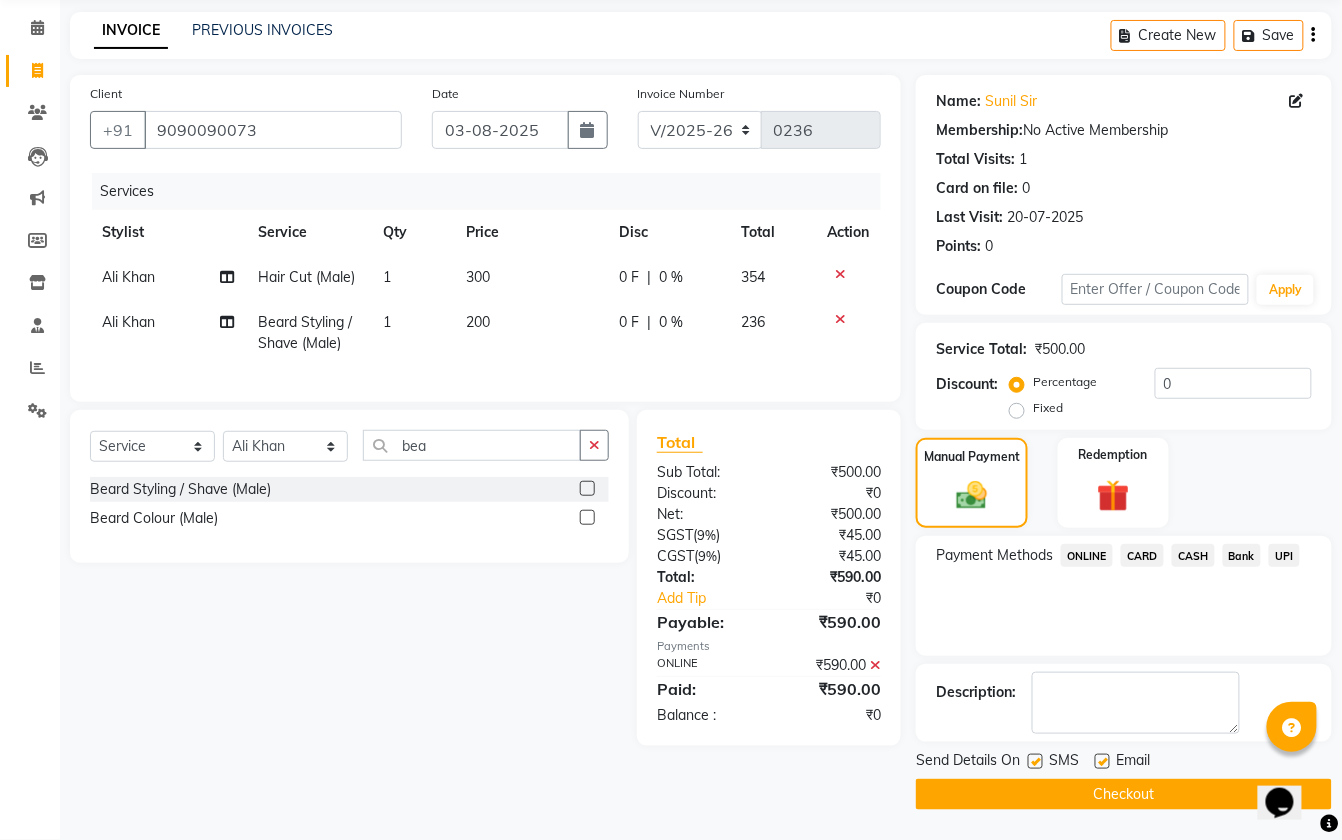 click on "Checkout" 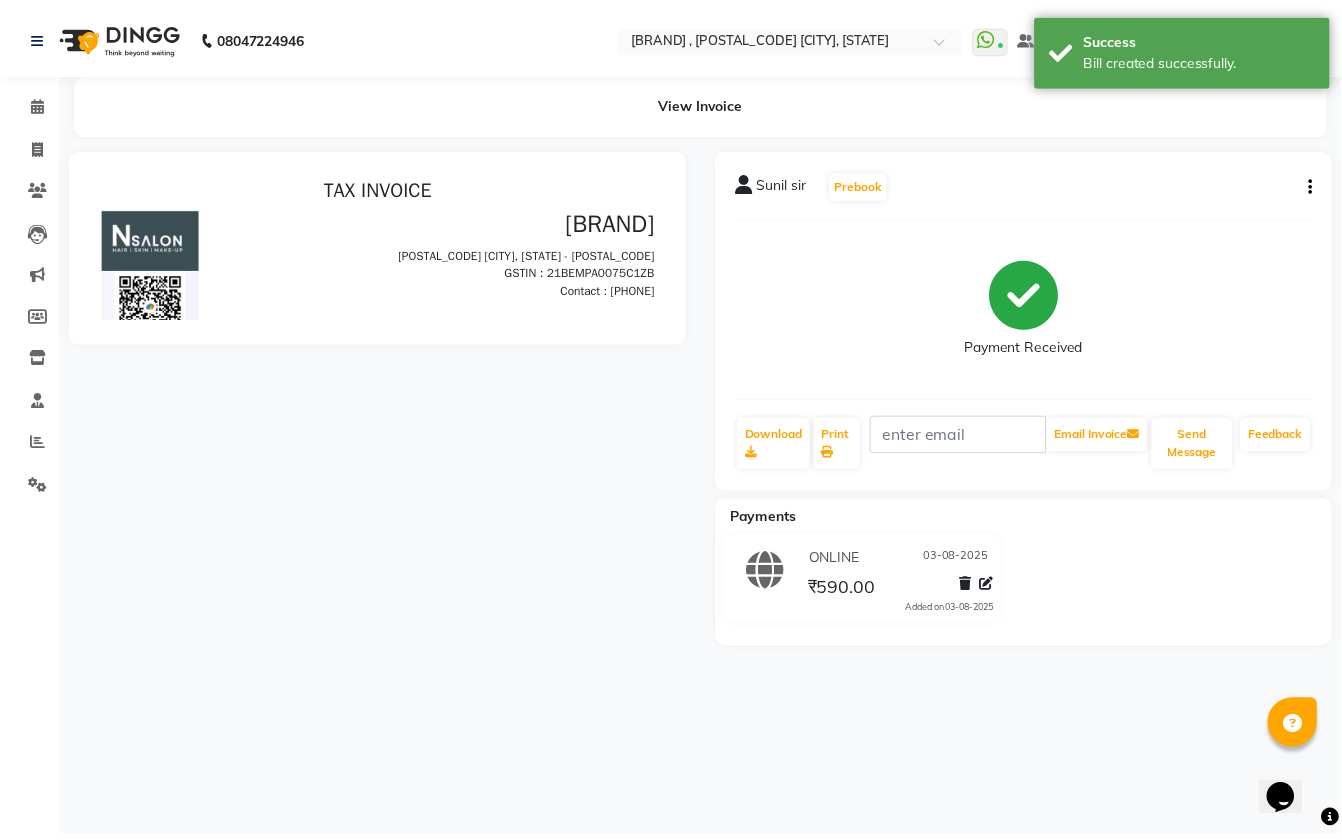 scroll, scrollTop: 0, scrollLeft: 0, axis: both 